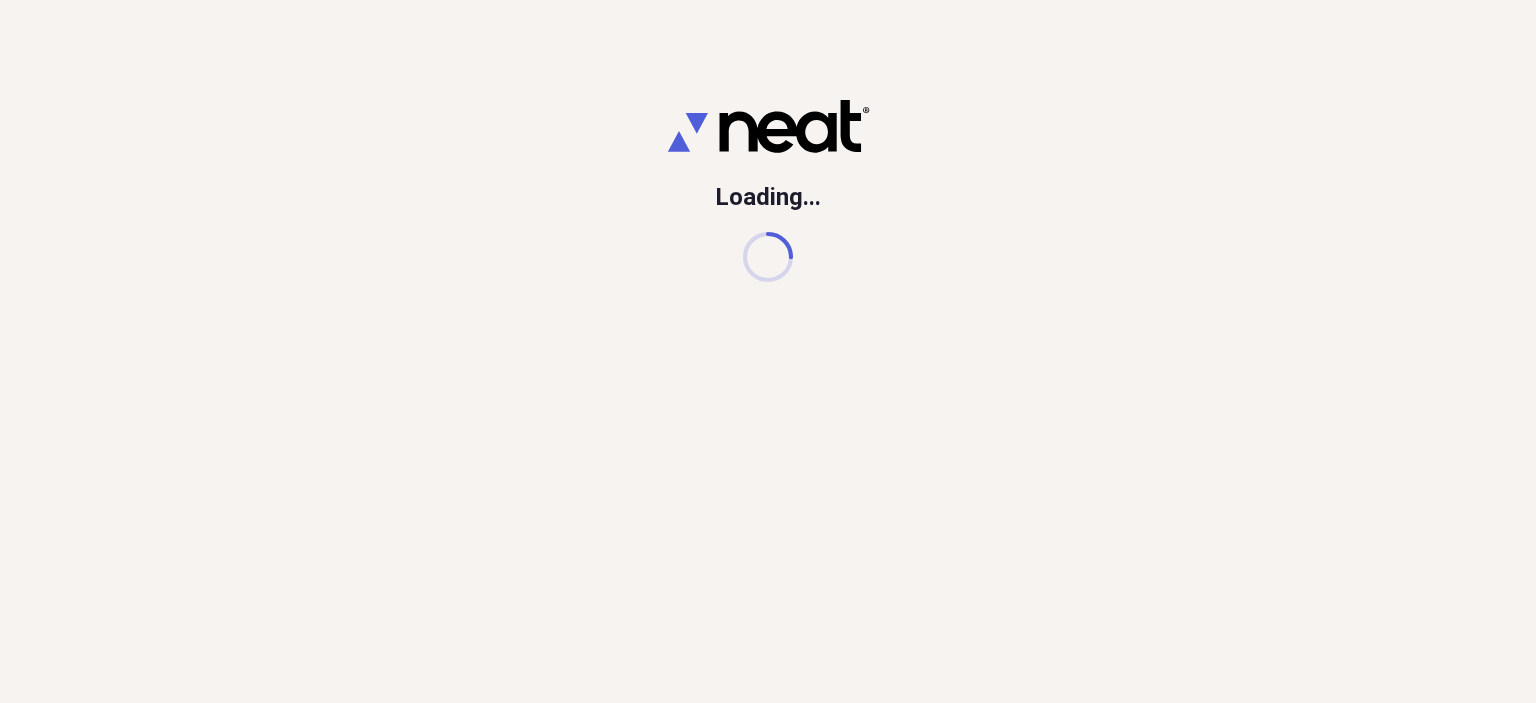 scroll, scrollTop: 0, scrollLeft: 0, axis: both 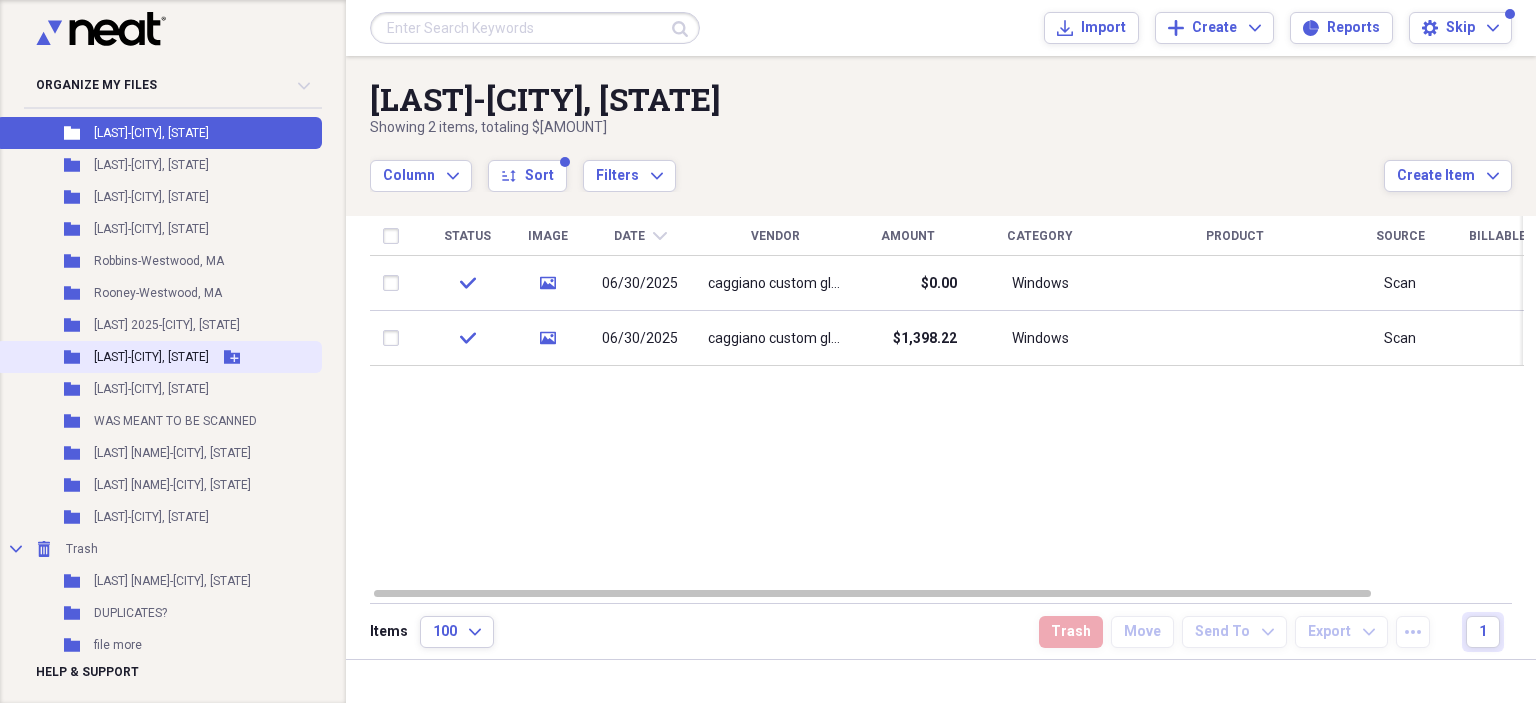 click on "[LAST]-[CITY], [STATE]" at bounding box center [151, 357] 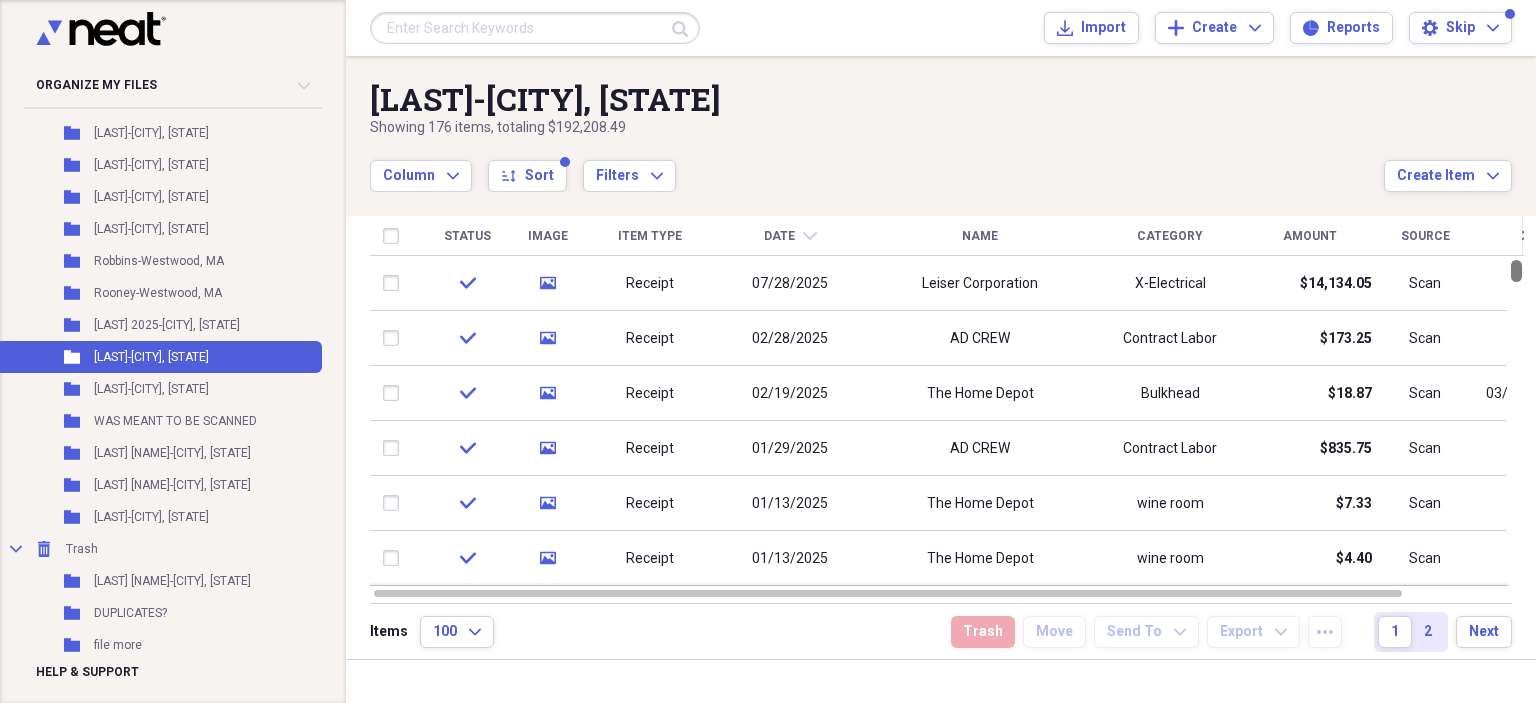 drag, startPoint x: 1530, startPoint y: 278, endPoint x: 1498, endPoint y: 149, distance: 132.90974 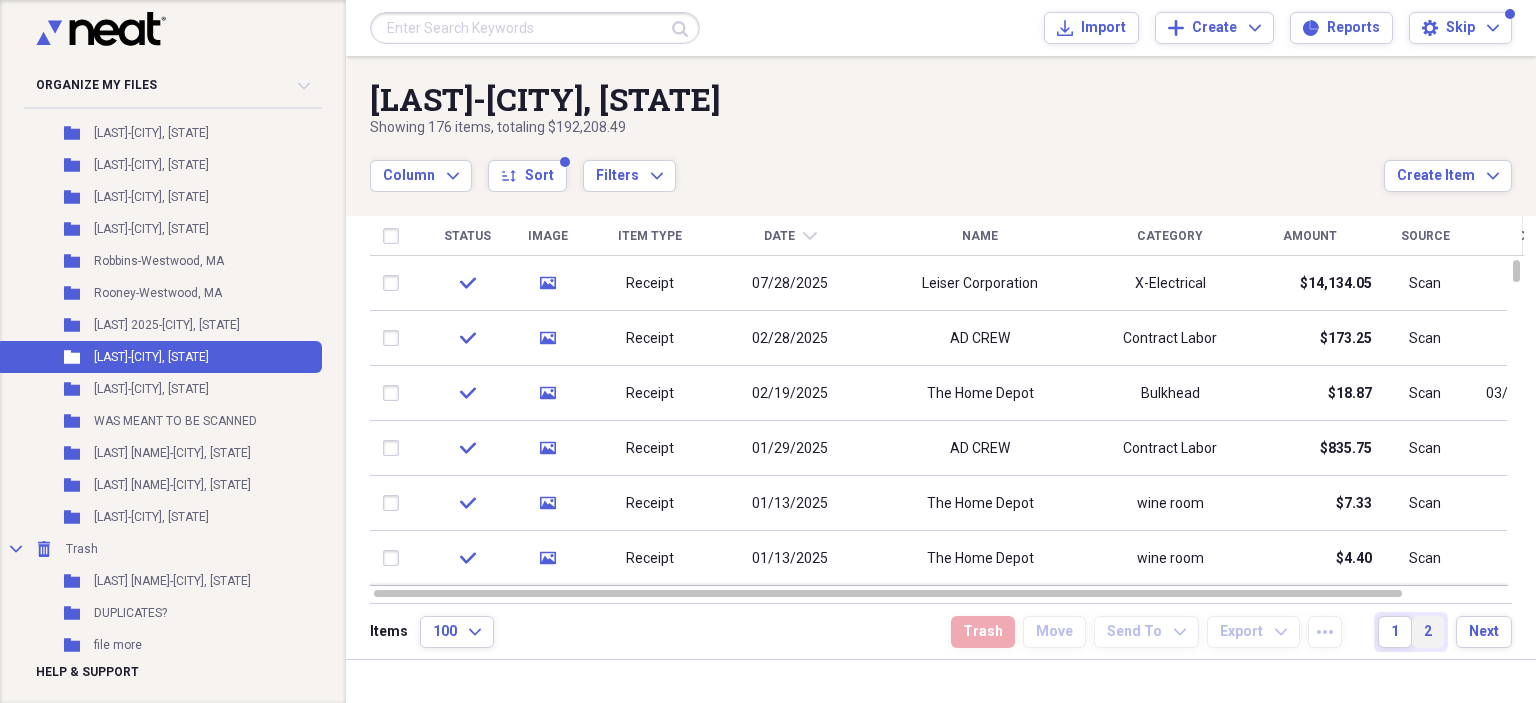 click on "2" at bounding box center (1428, 632) 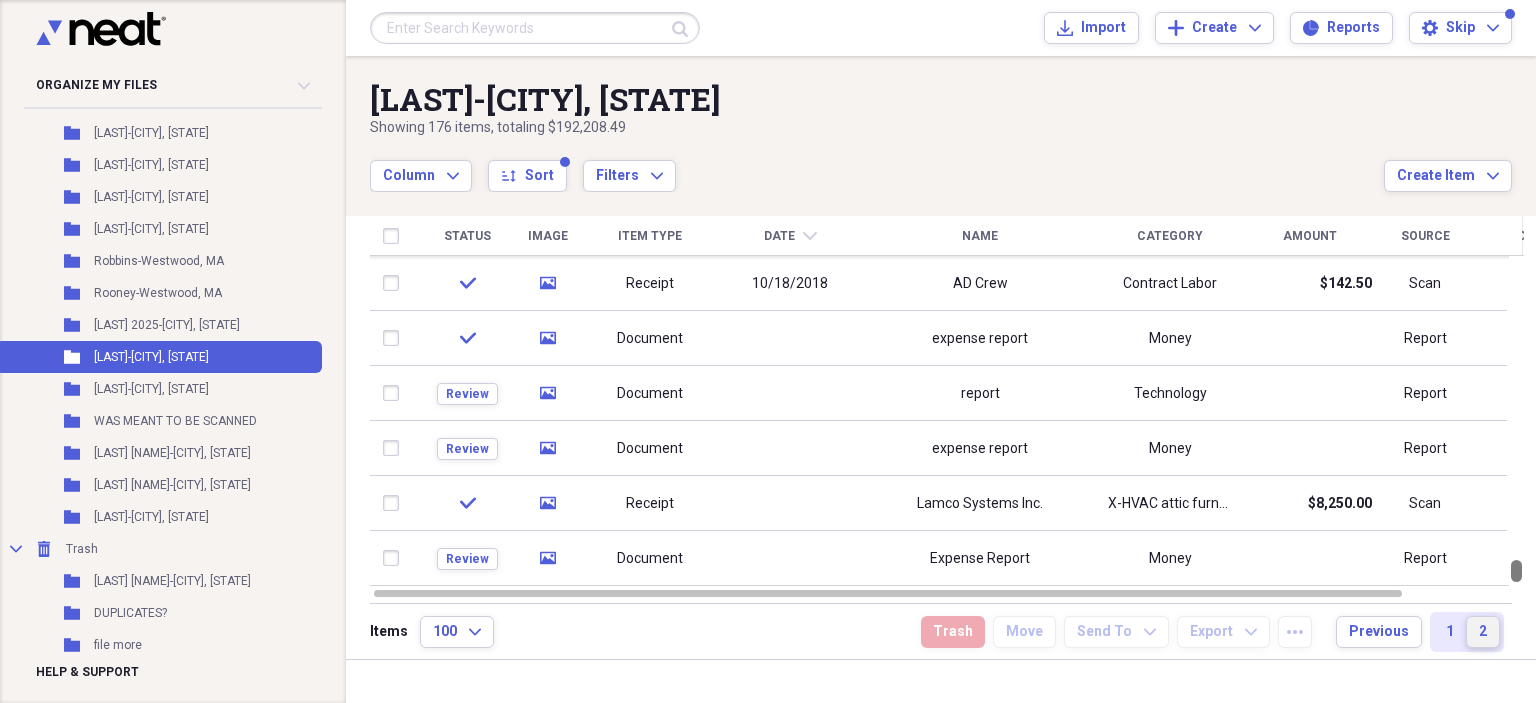 drag, startPoint x: 1528, startPoint y: 272, endPoint x: 1517, endPoint y: 613, distance: 341.17737 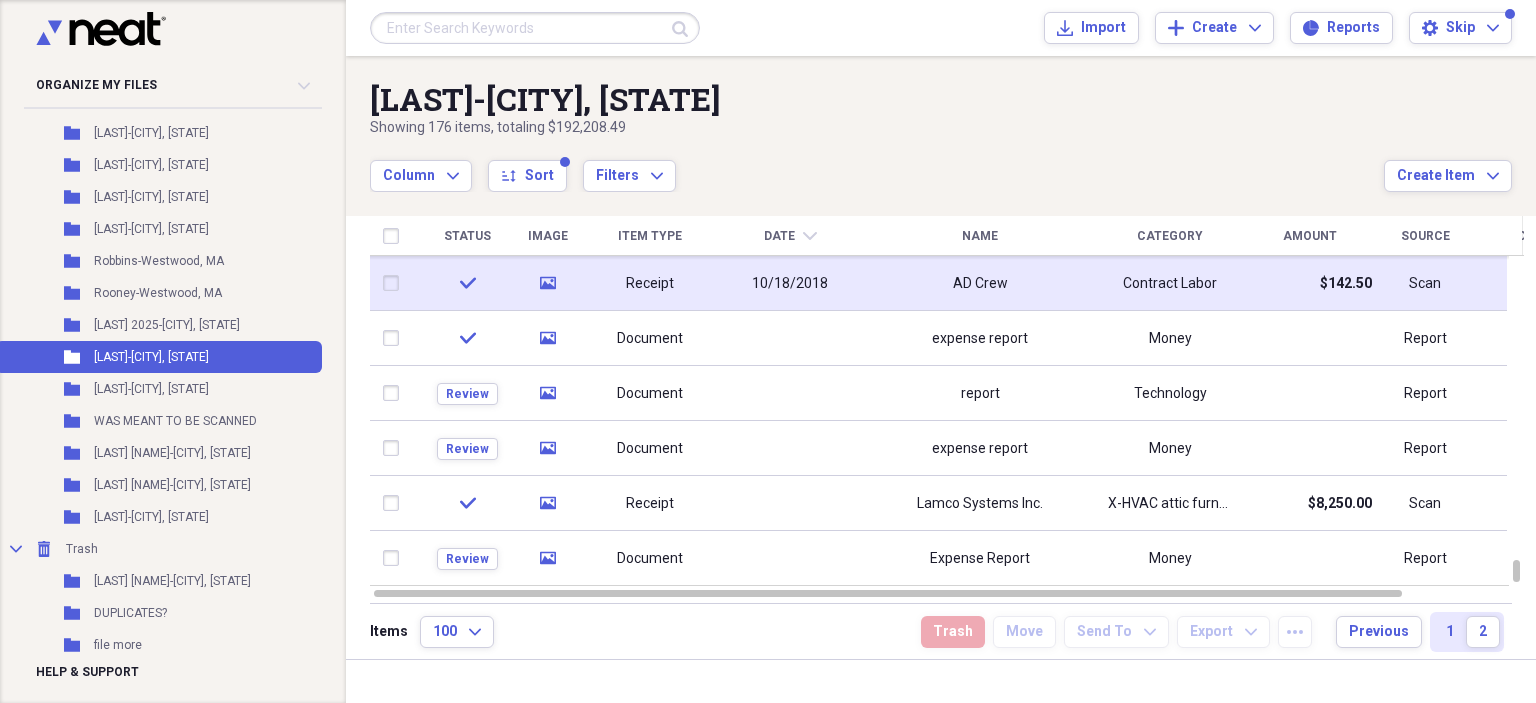 click on "Receipt" at bounding box center (650, 283) 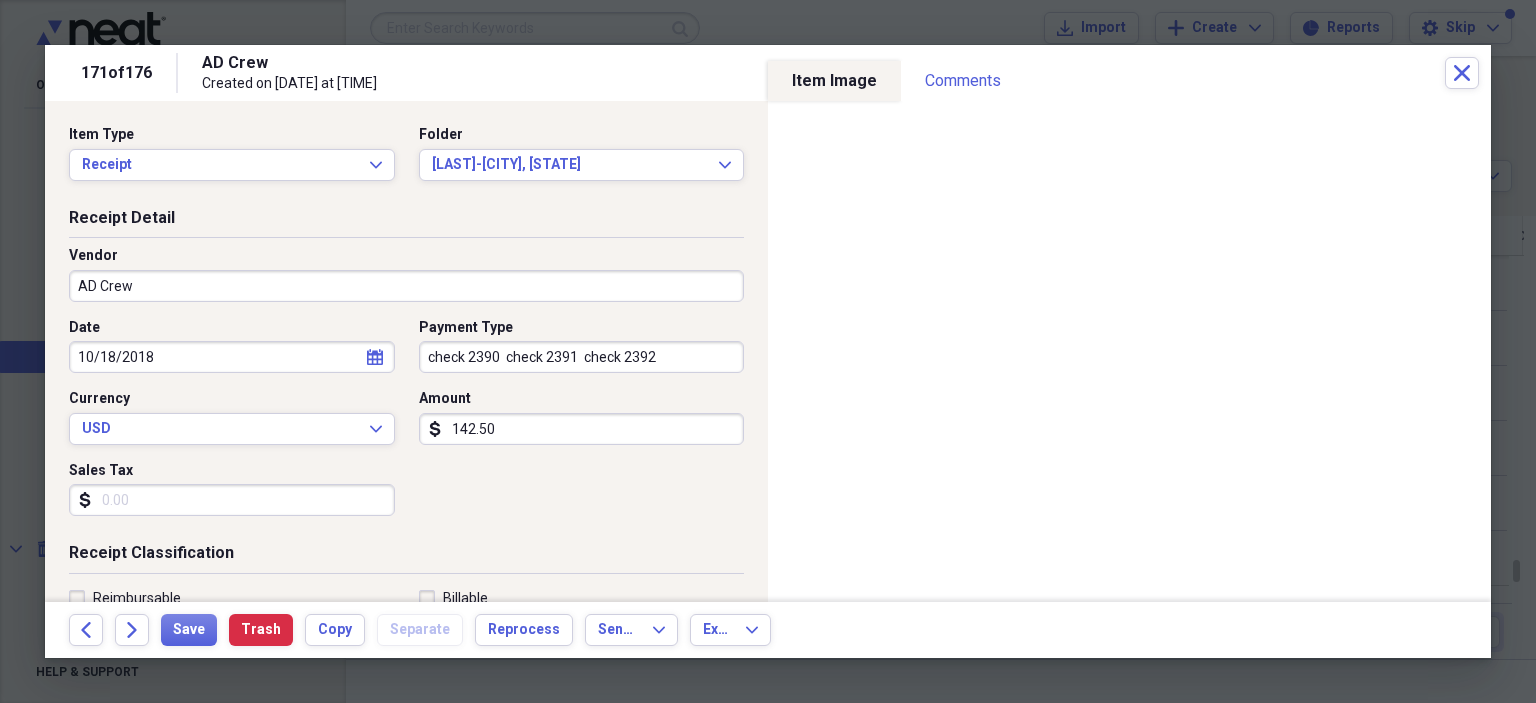 select on "9" 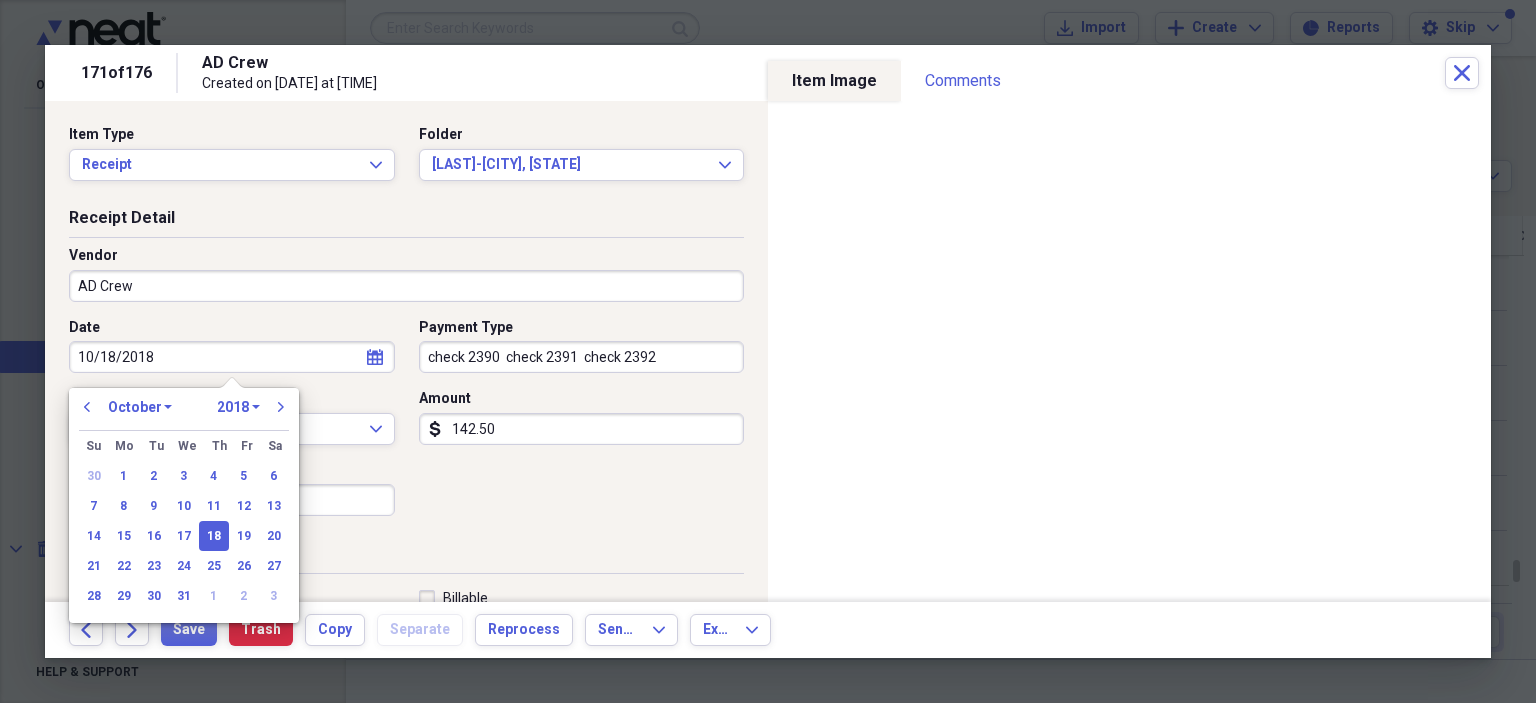 click on "10/18/2018" at bounding box center (232, 357) 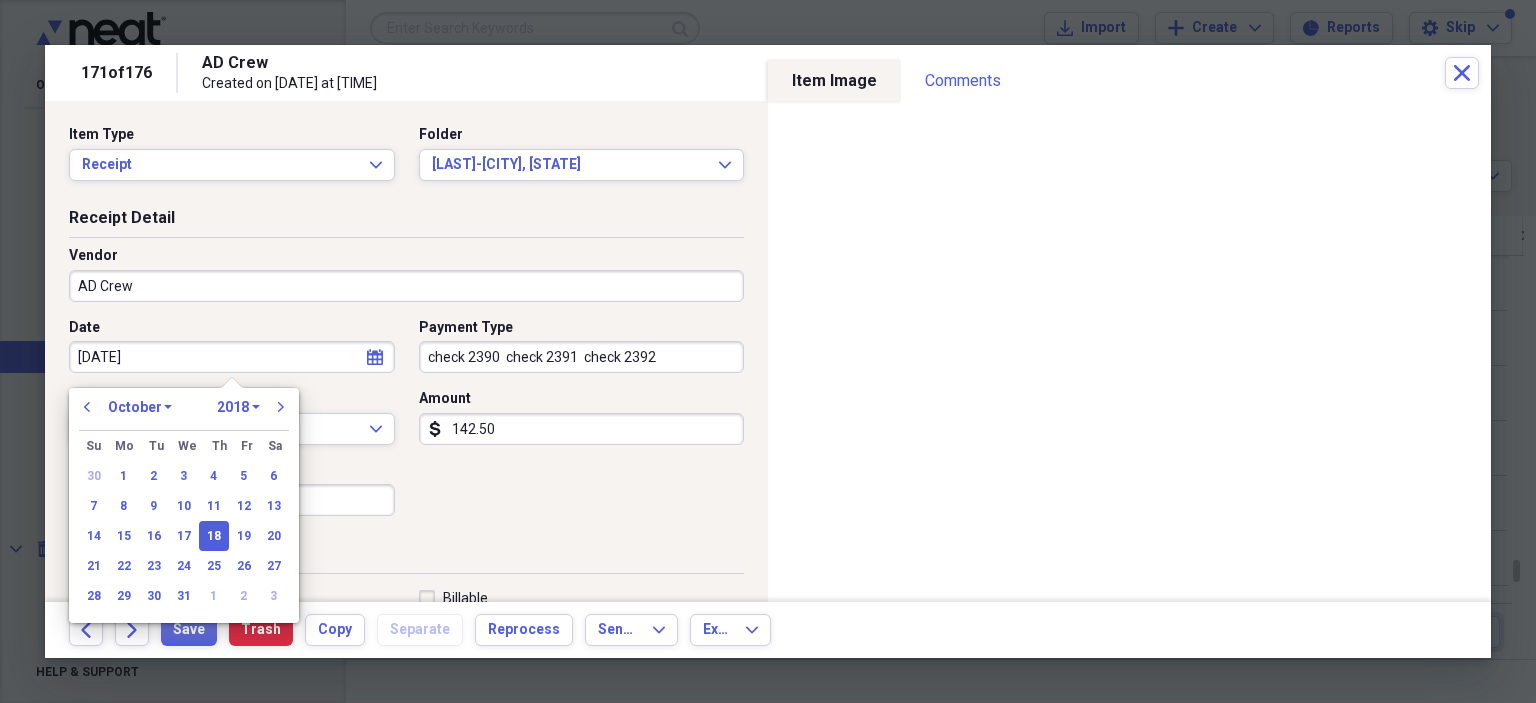 type on "[DATE]" 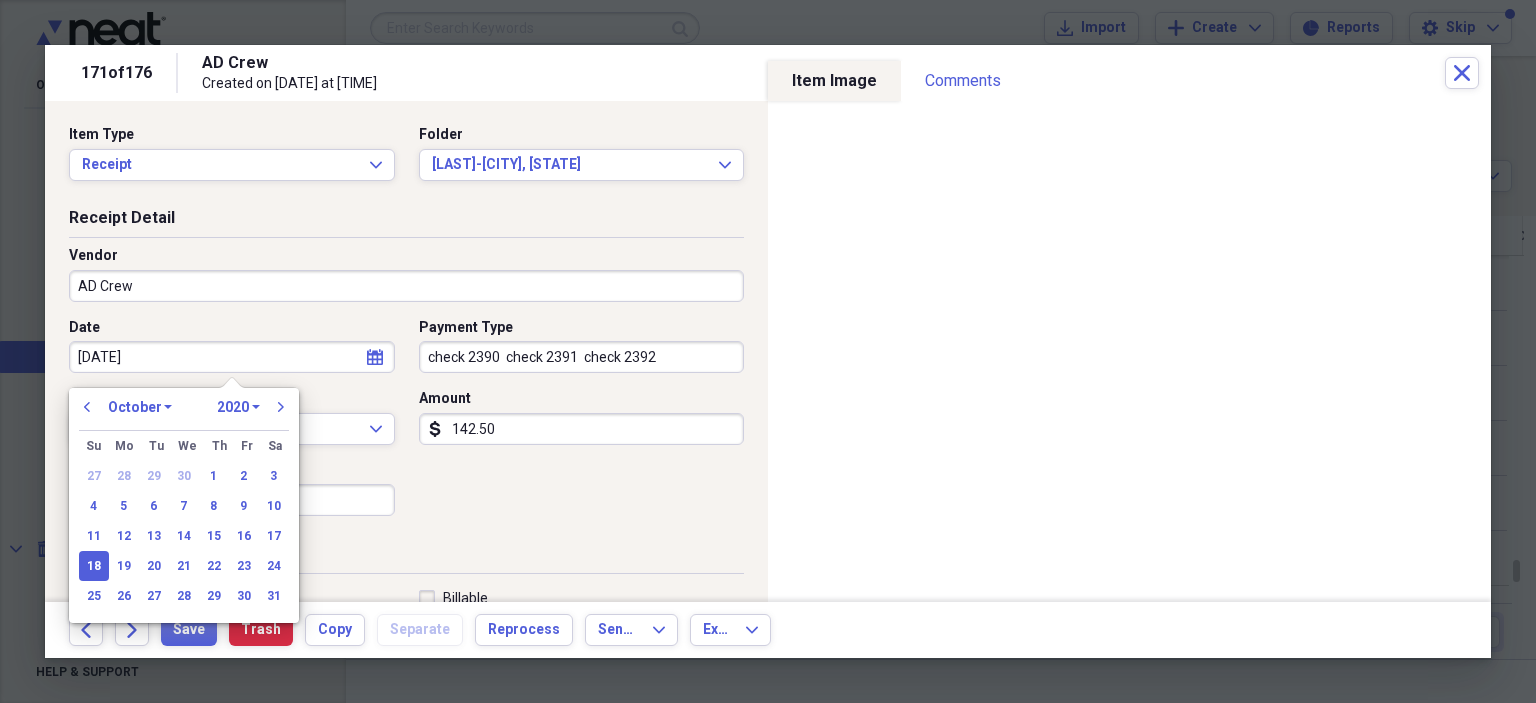 type on "10/18/2024" 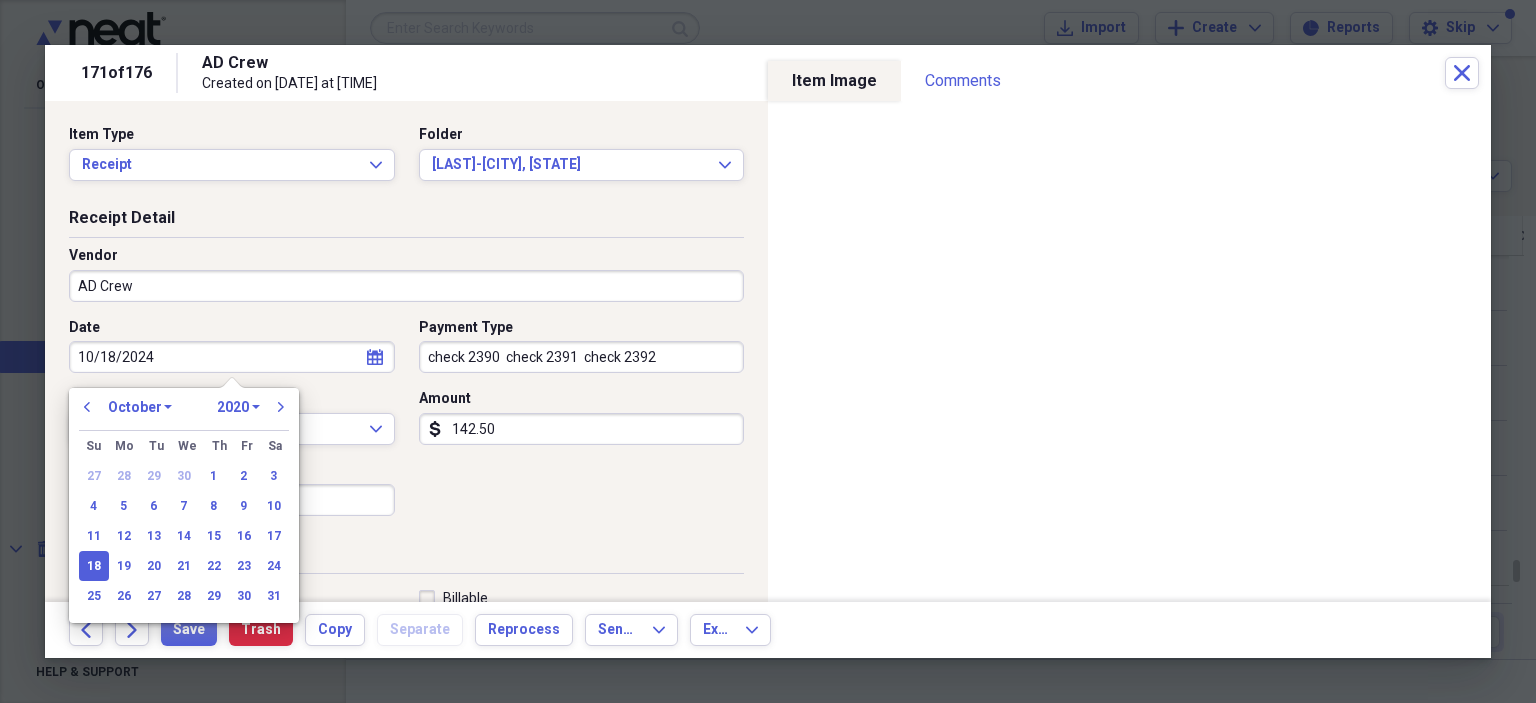 select on "2024" 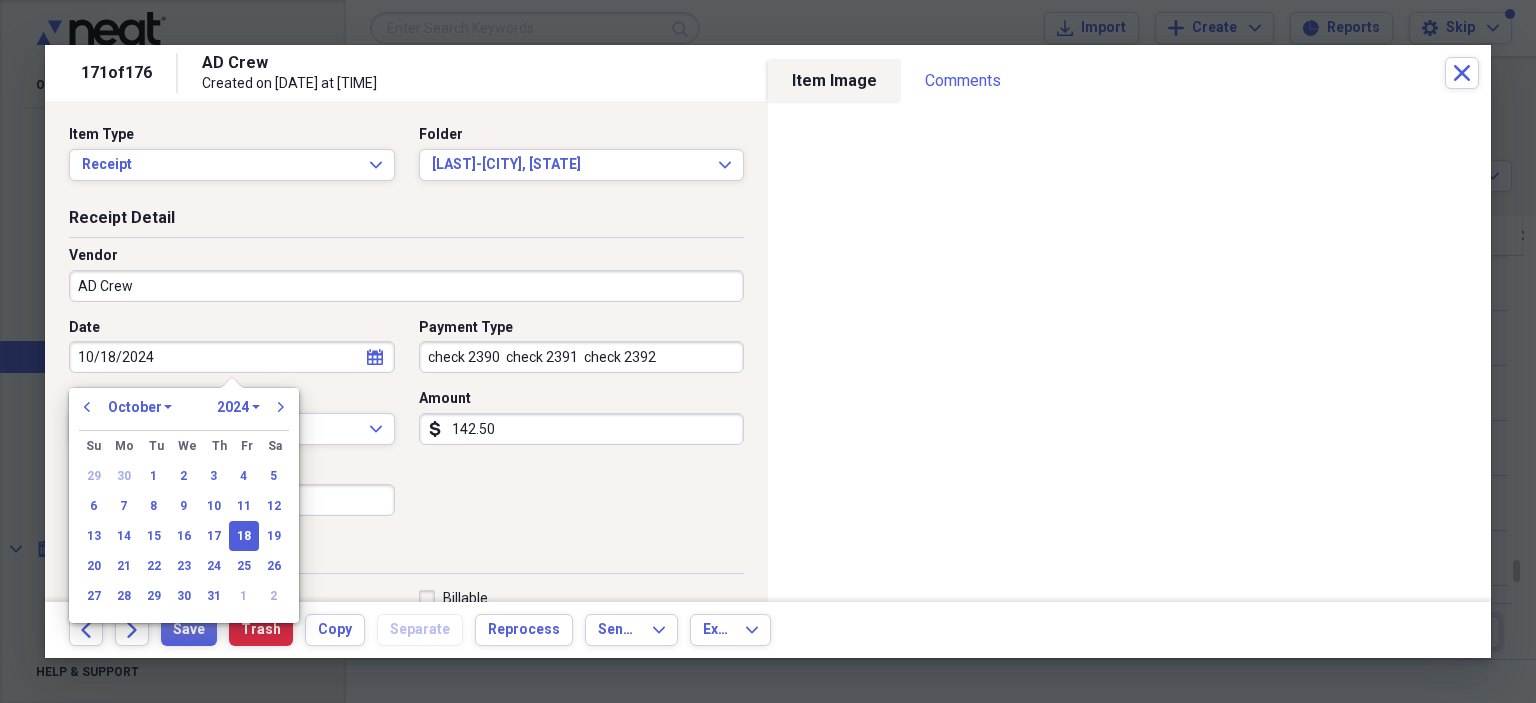 type on "10/18/2024" 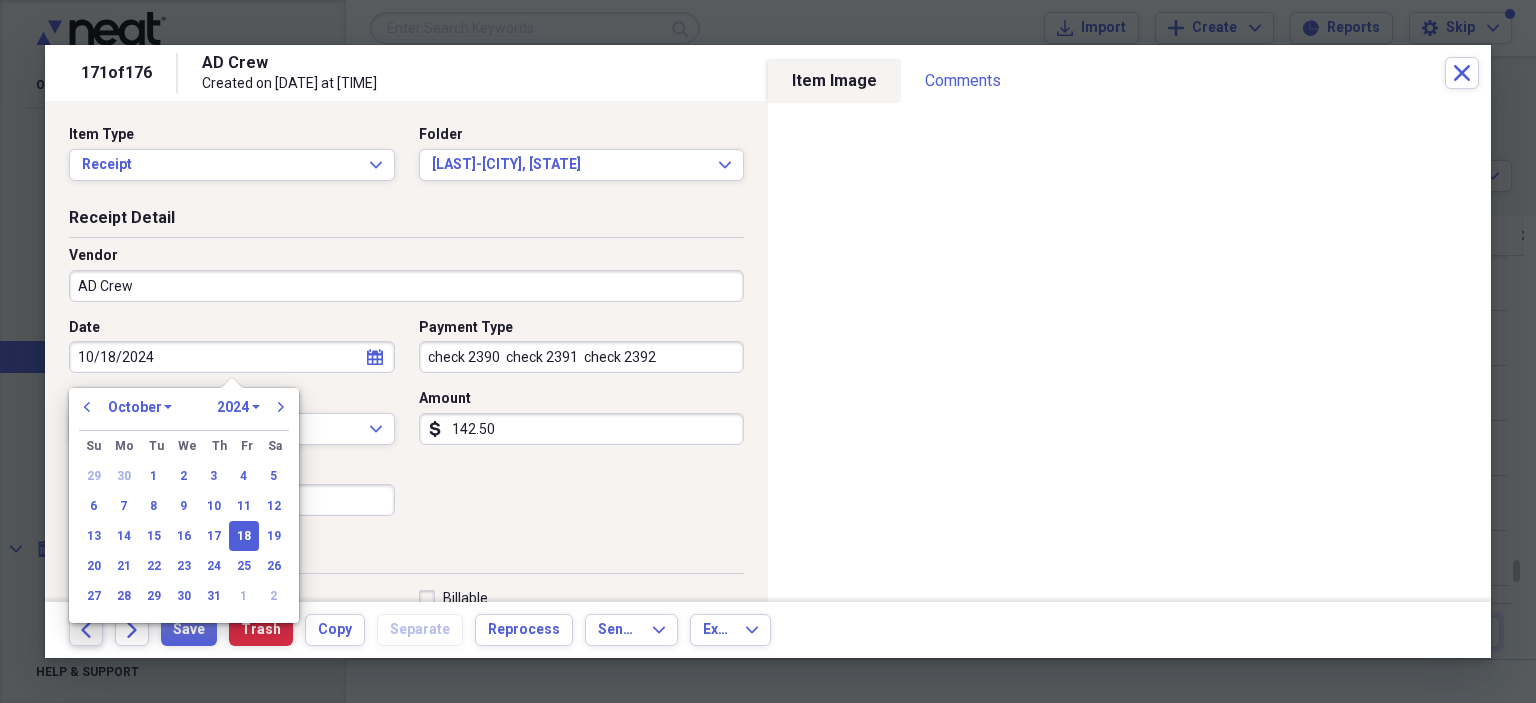 type 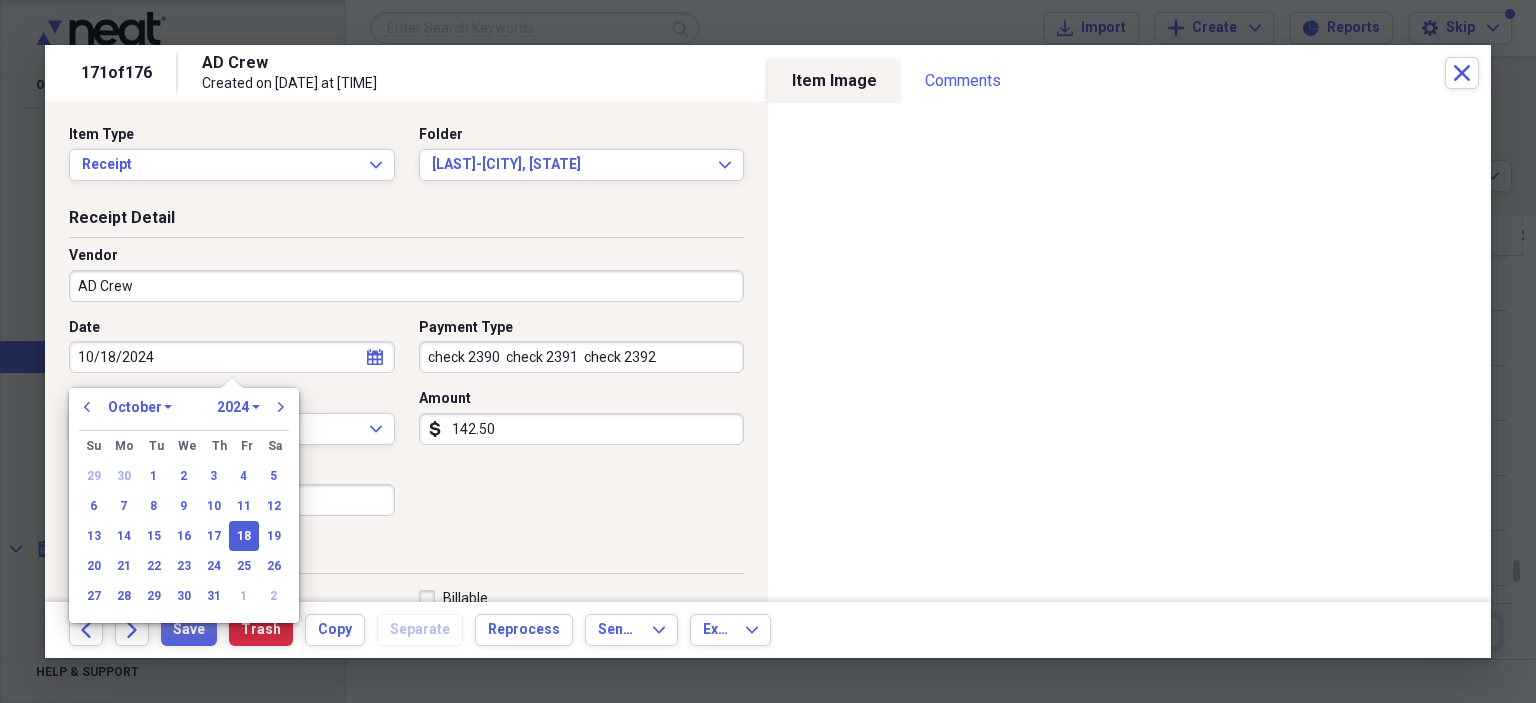 click on "Date [DATE] calendar Calendar Payment Type check 2390  check 2391  check 2392 Currency USD Expand Amount dollar-sign [AMOUNT] Sales Tax dollar-sign" at bounding box center [406, 425] 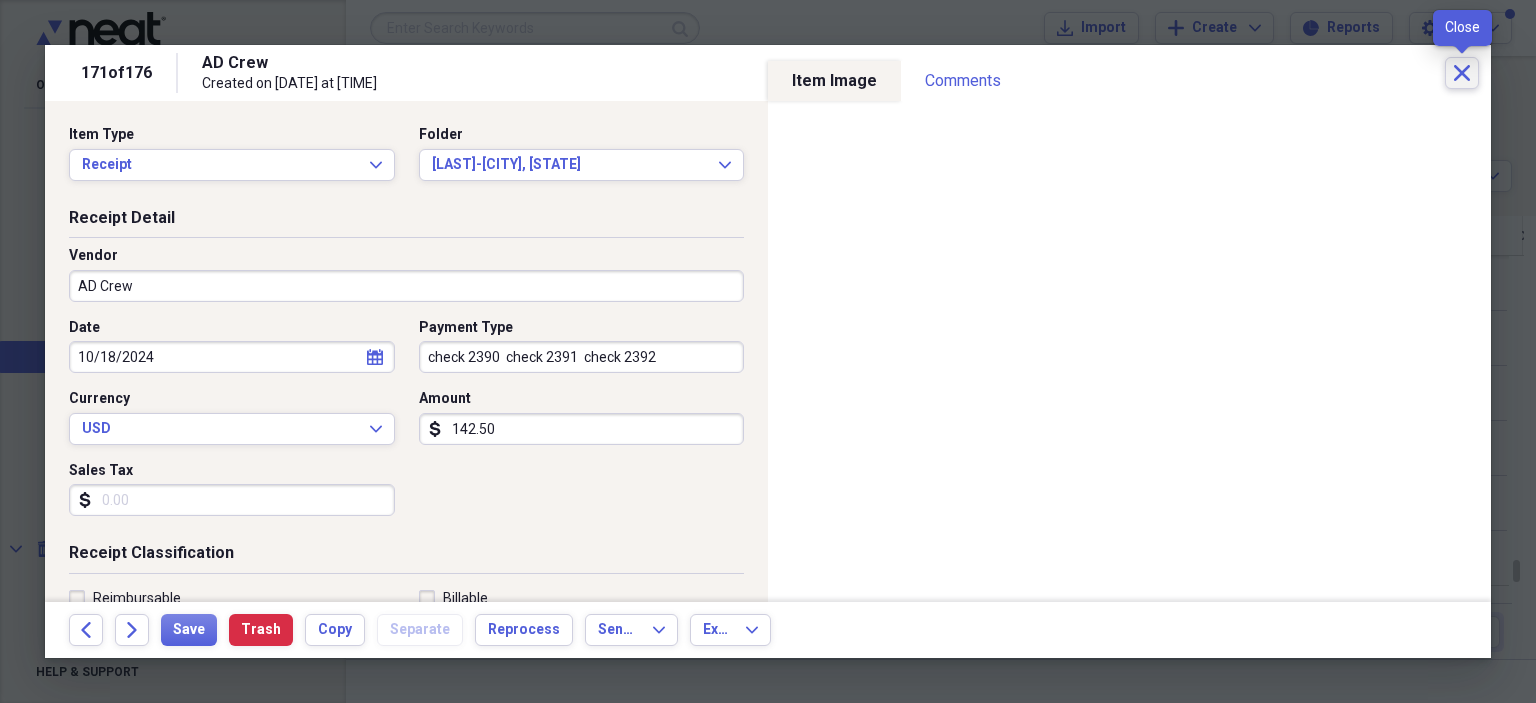 click 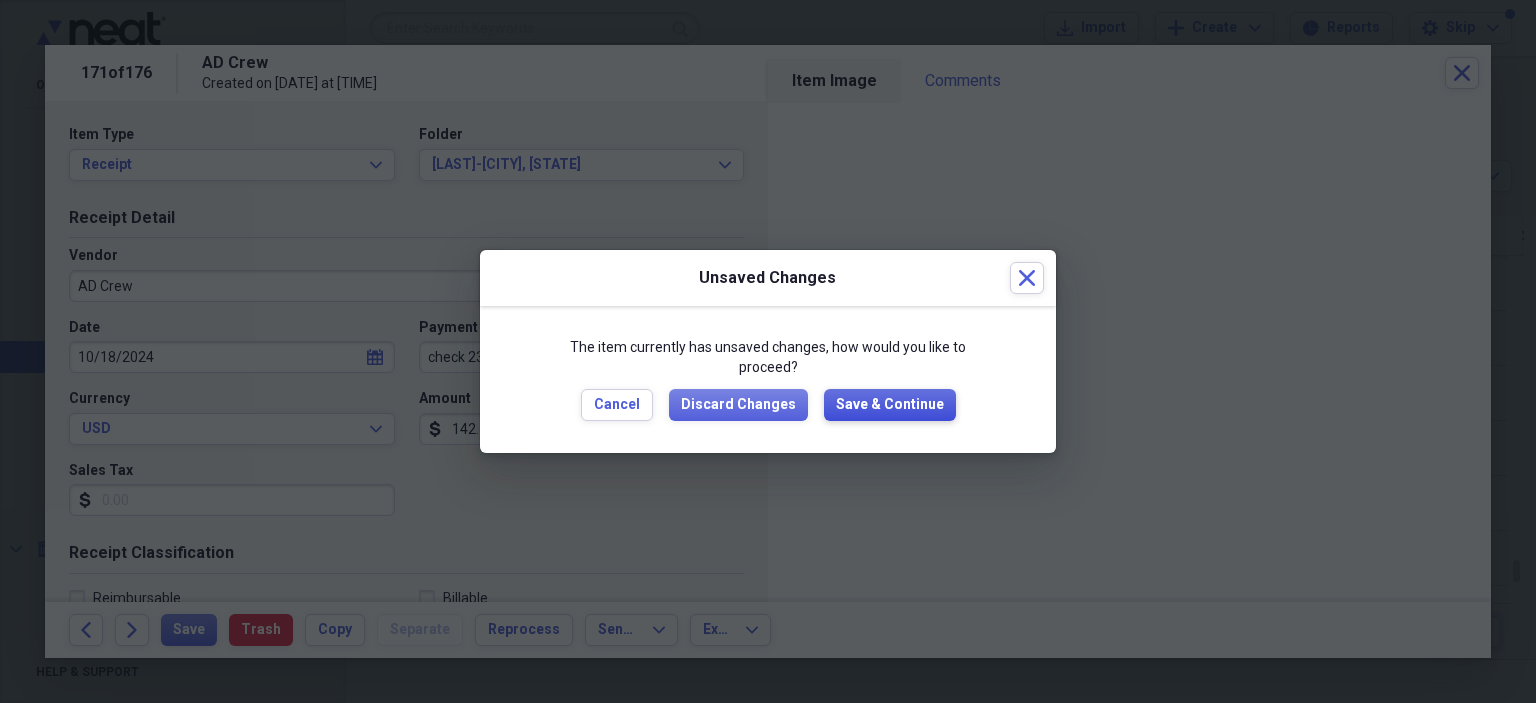 click on "Save & Continue" at bounding box center (890, 405) 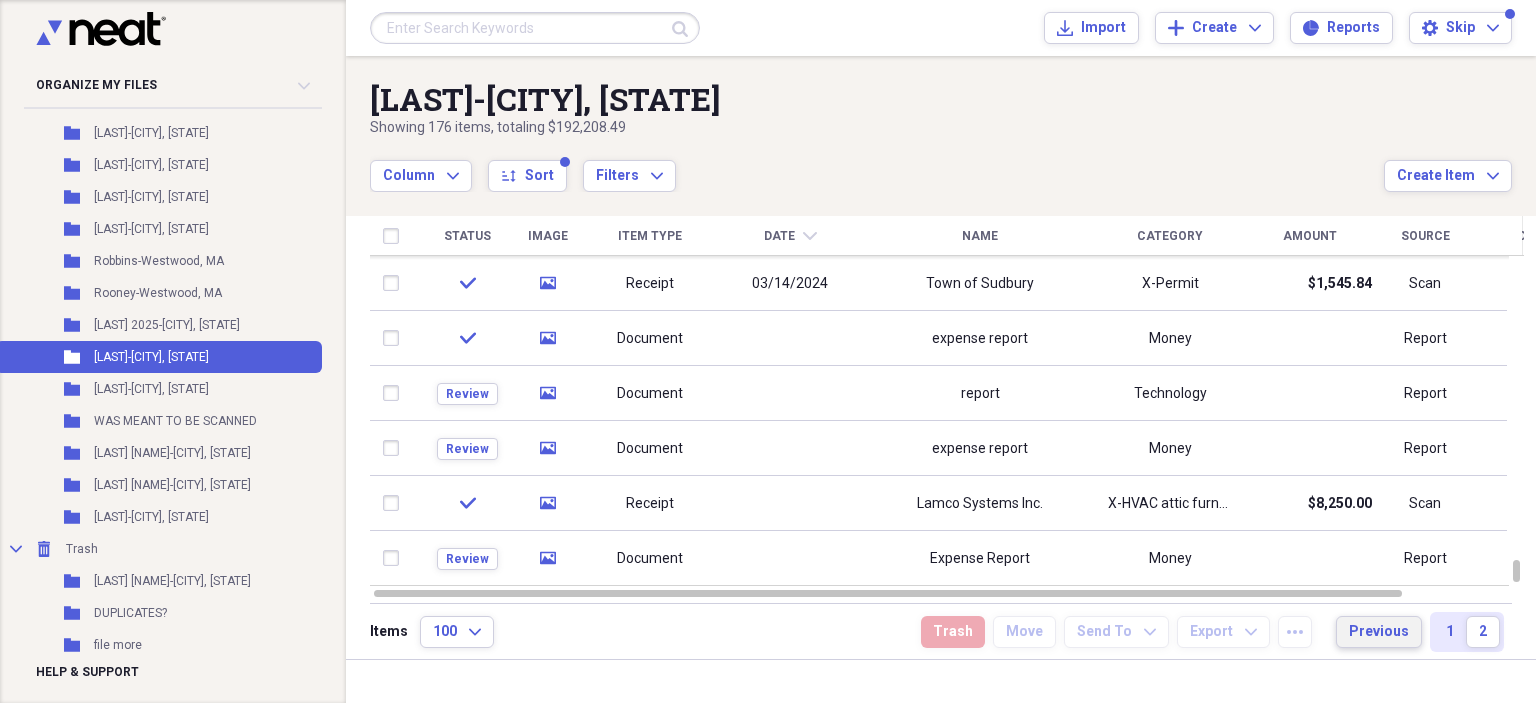click on "Previous" at bounding box center (1379, 632) 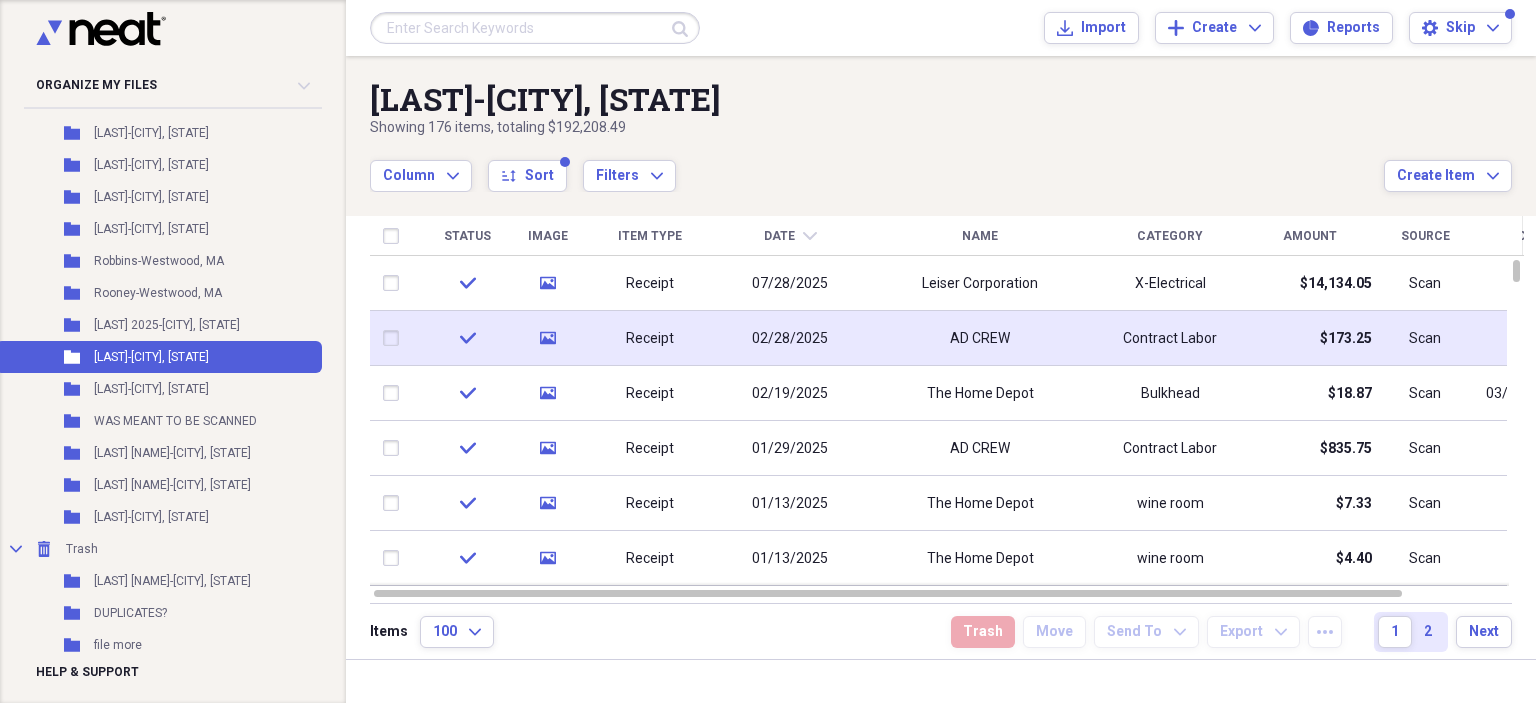 click on "AD  CREW" at bounding box center [980, 338] 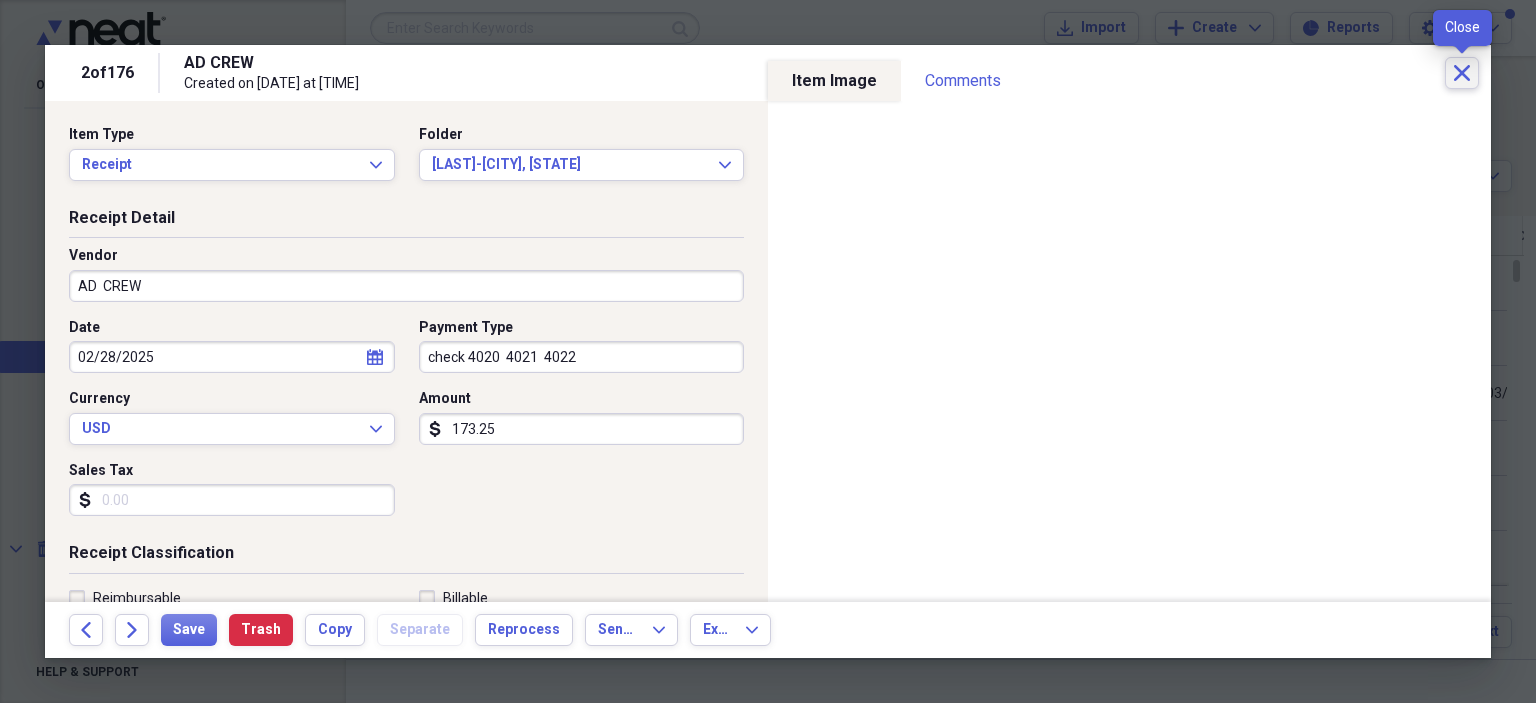 click 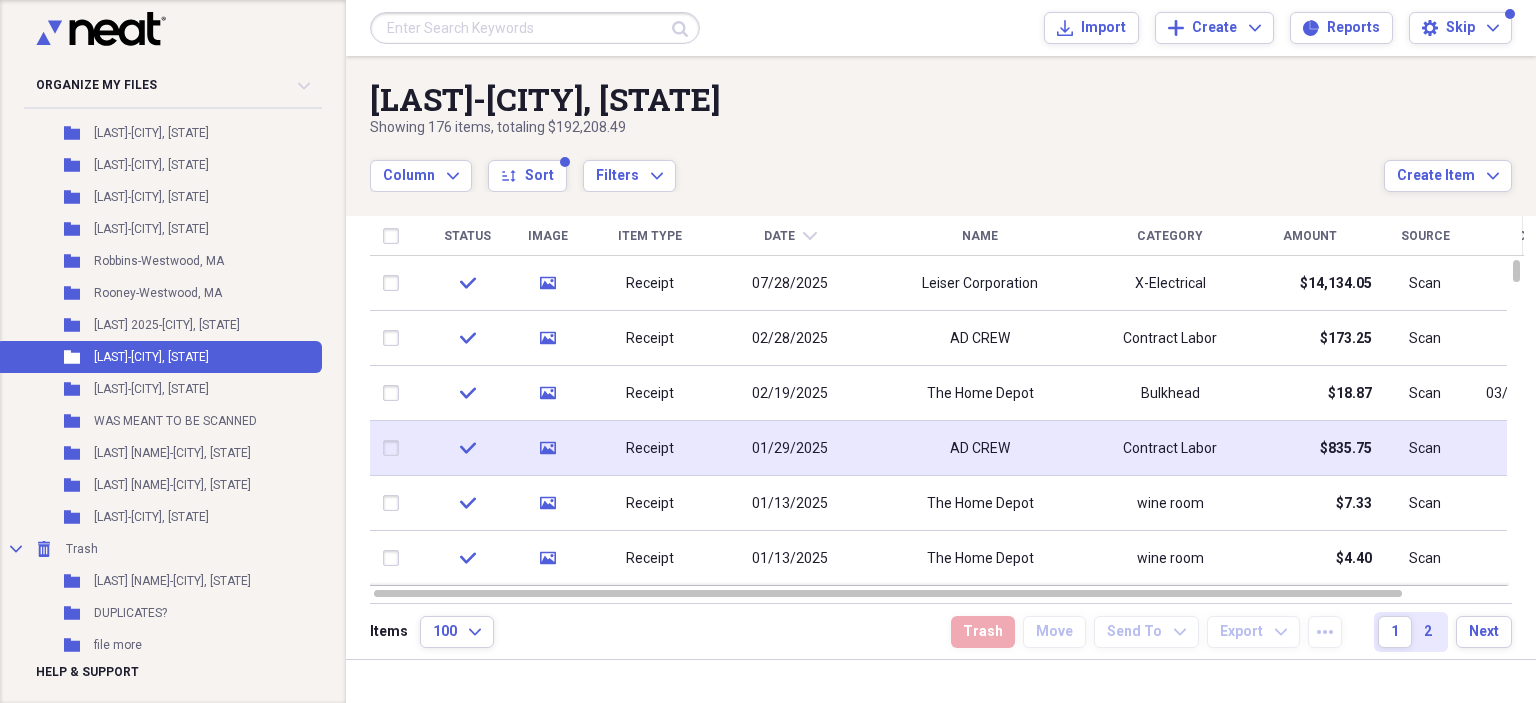 click on "AD  CREW" at bounding box center (980, 448) 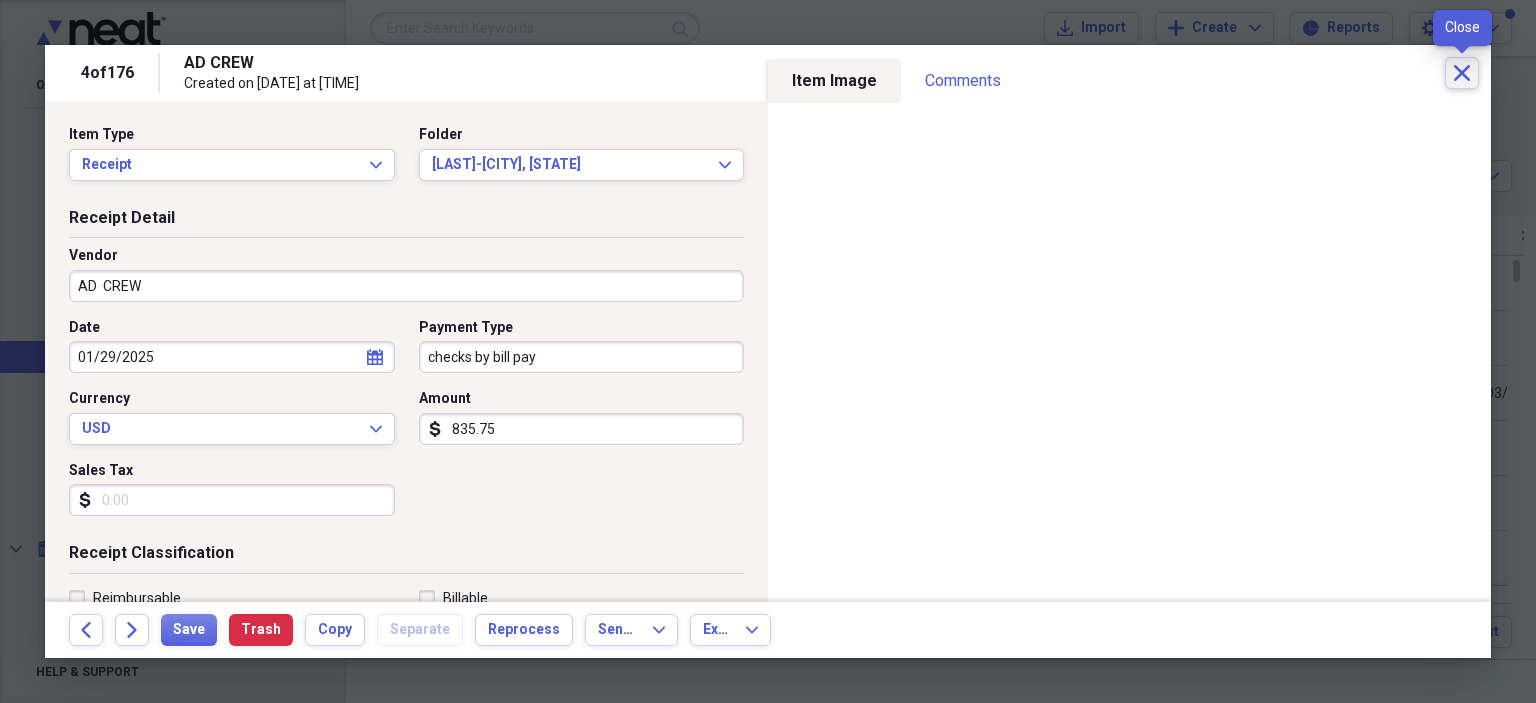 click 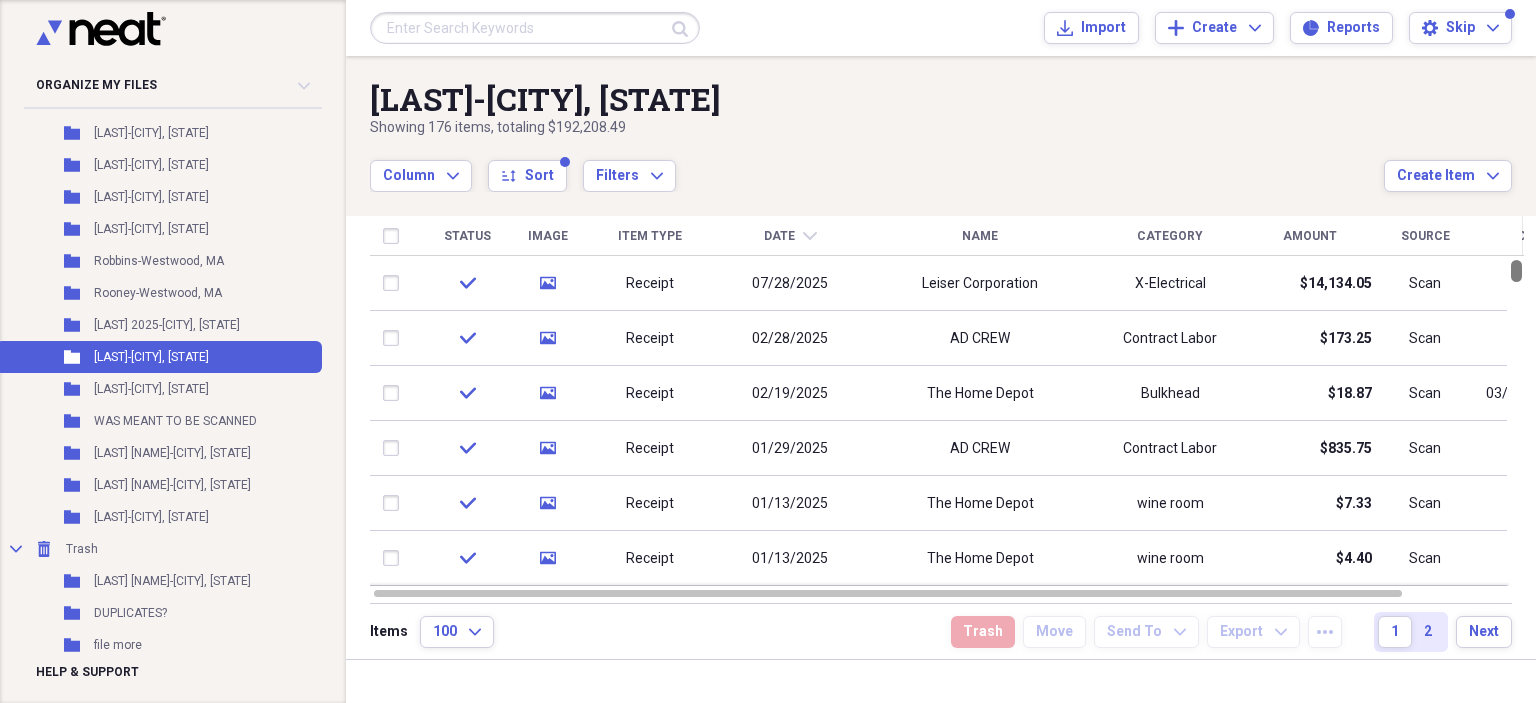 drag, startPoint x: 1526, startPoint y: 283, endPoint x: 1535, endPoint y: 181, distance: 102.396286 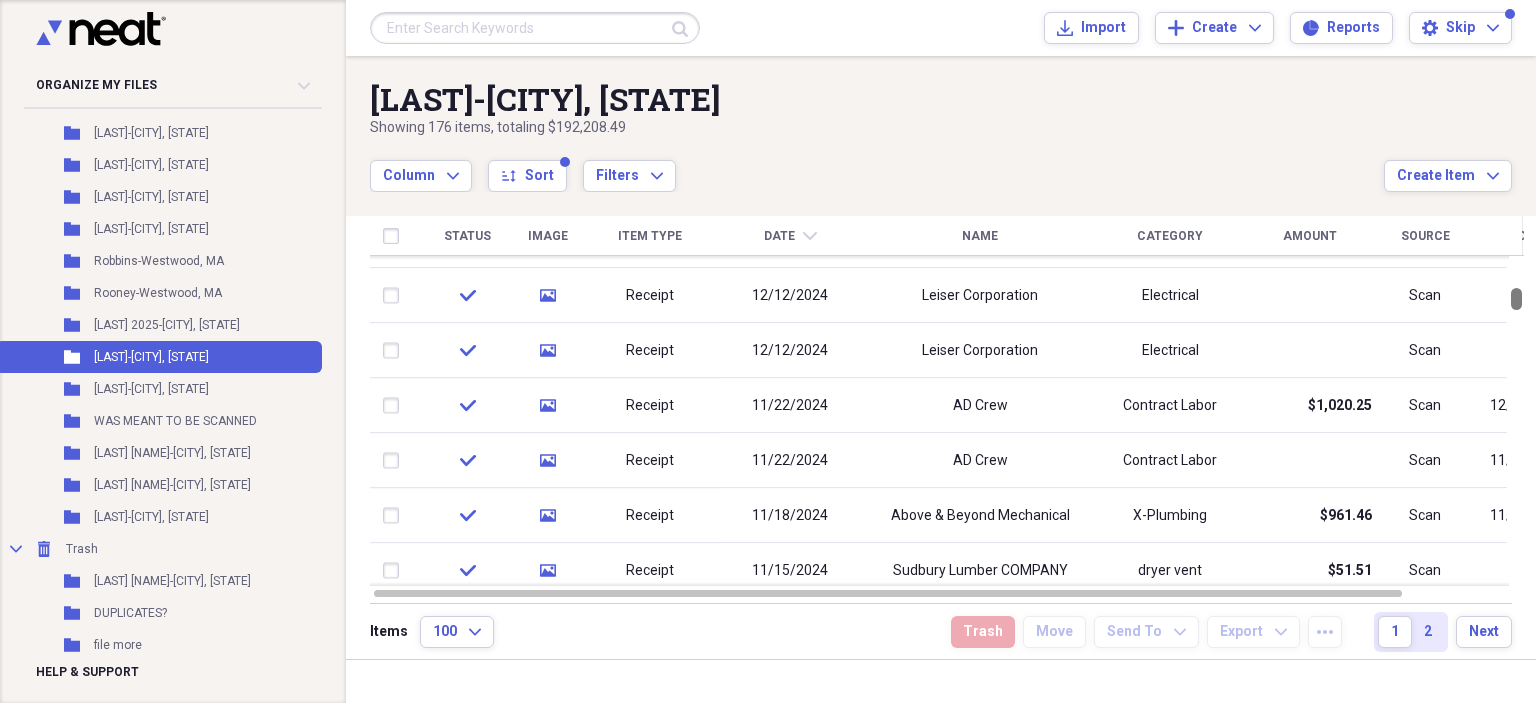 drag, startPoint x: 1529, startPoint y: 271, endPoint x: 1525, endPoint y: 298, distance: 27.294687 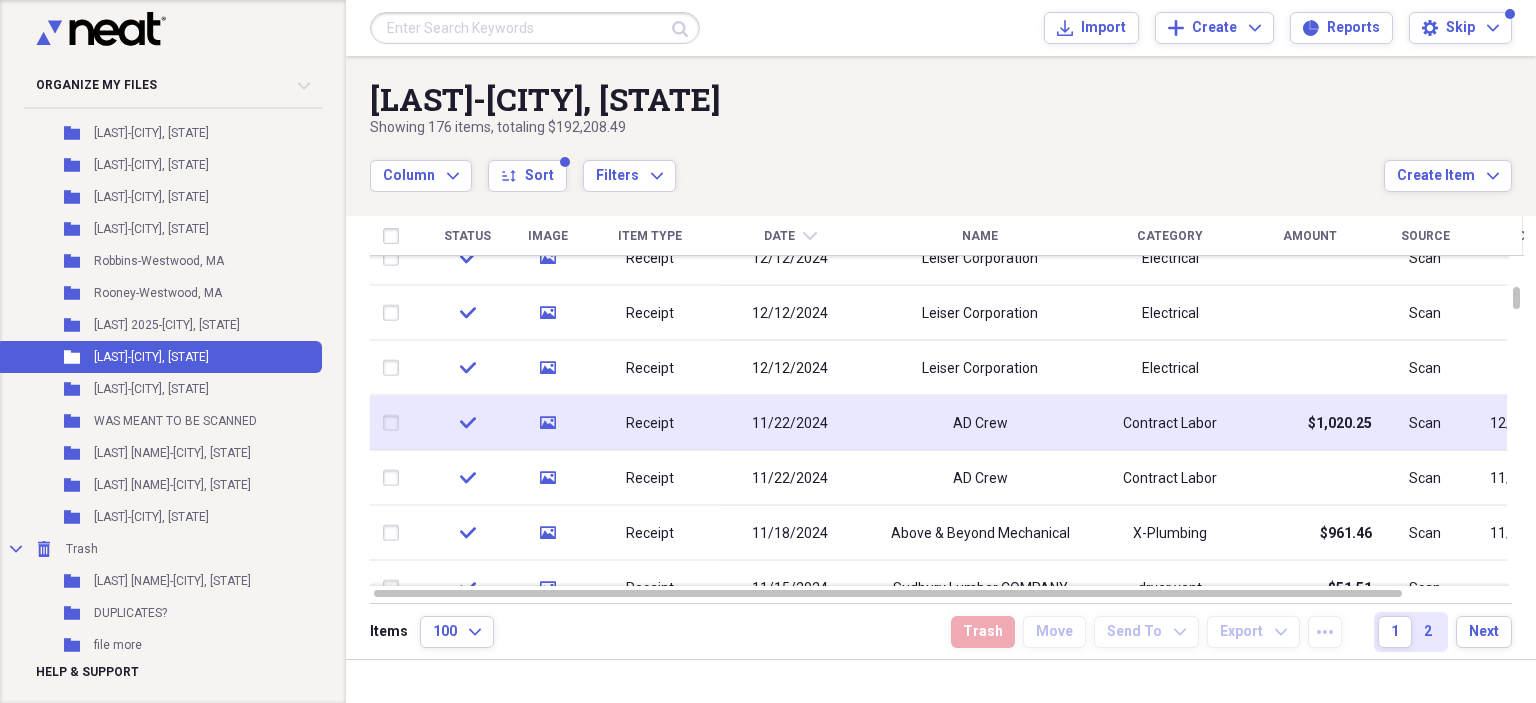 click on "11/22/2024" at bounding box center [790, 423] 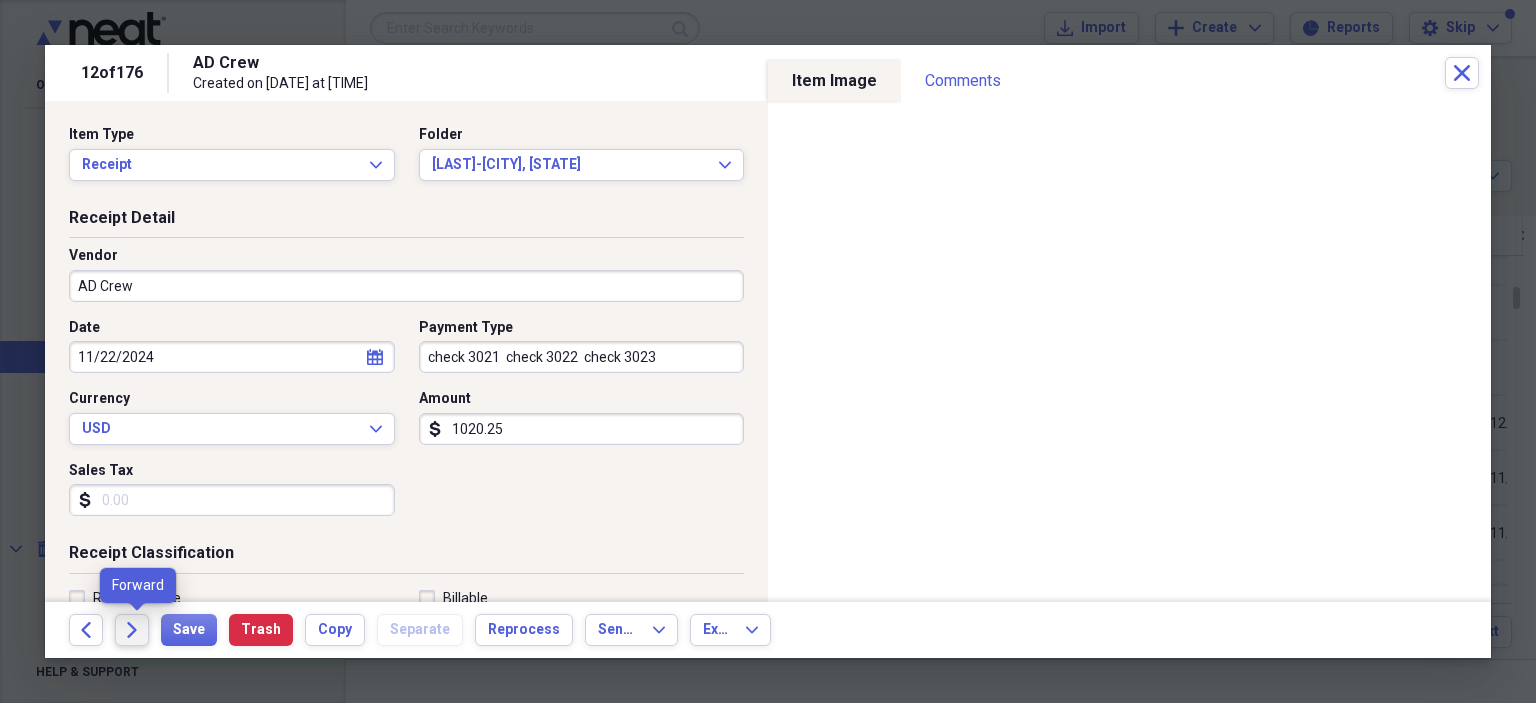 click on "Forward" 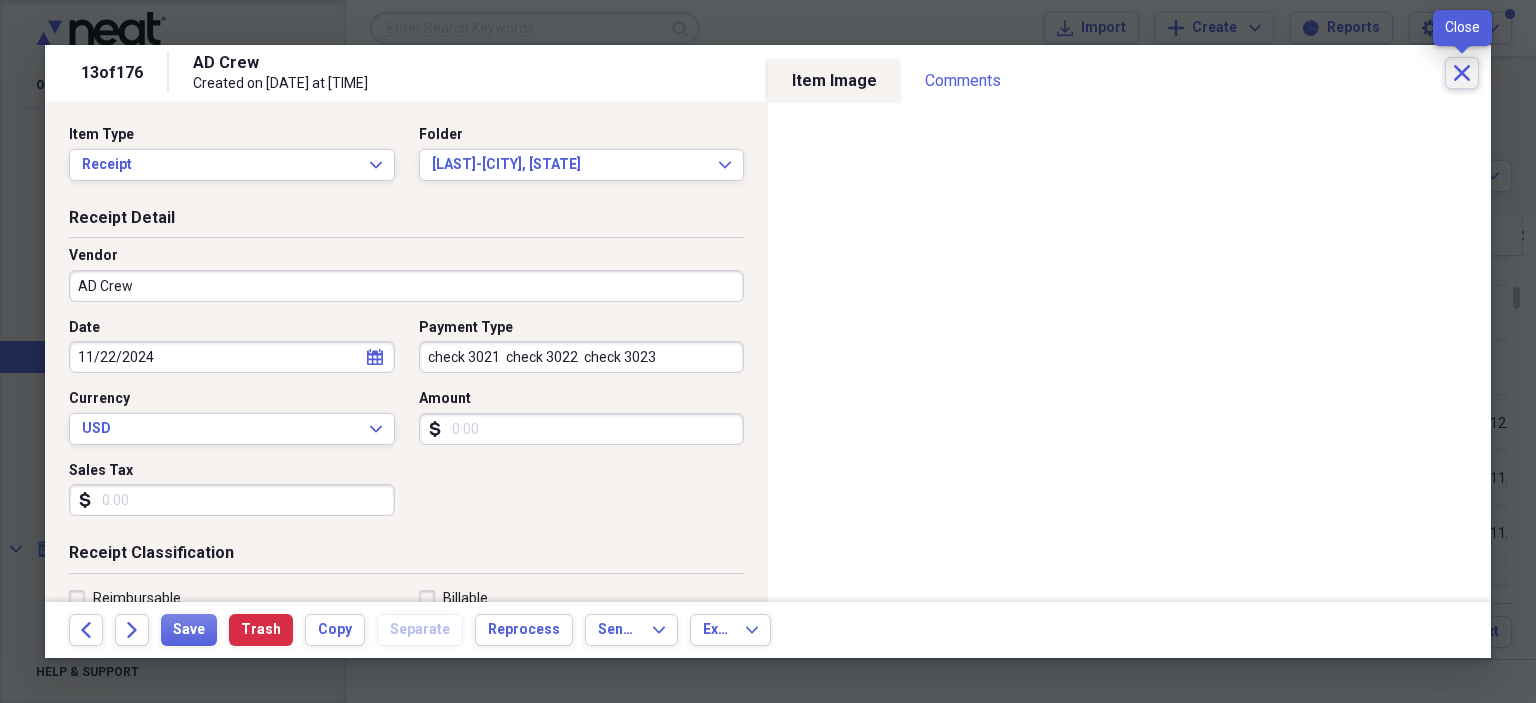 click on "Close" at bounding box center [1462, 73] 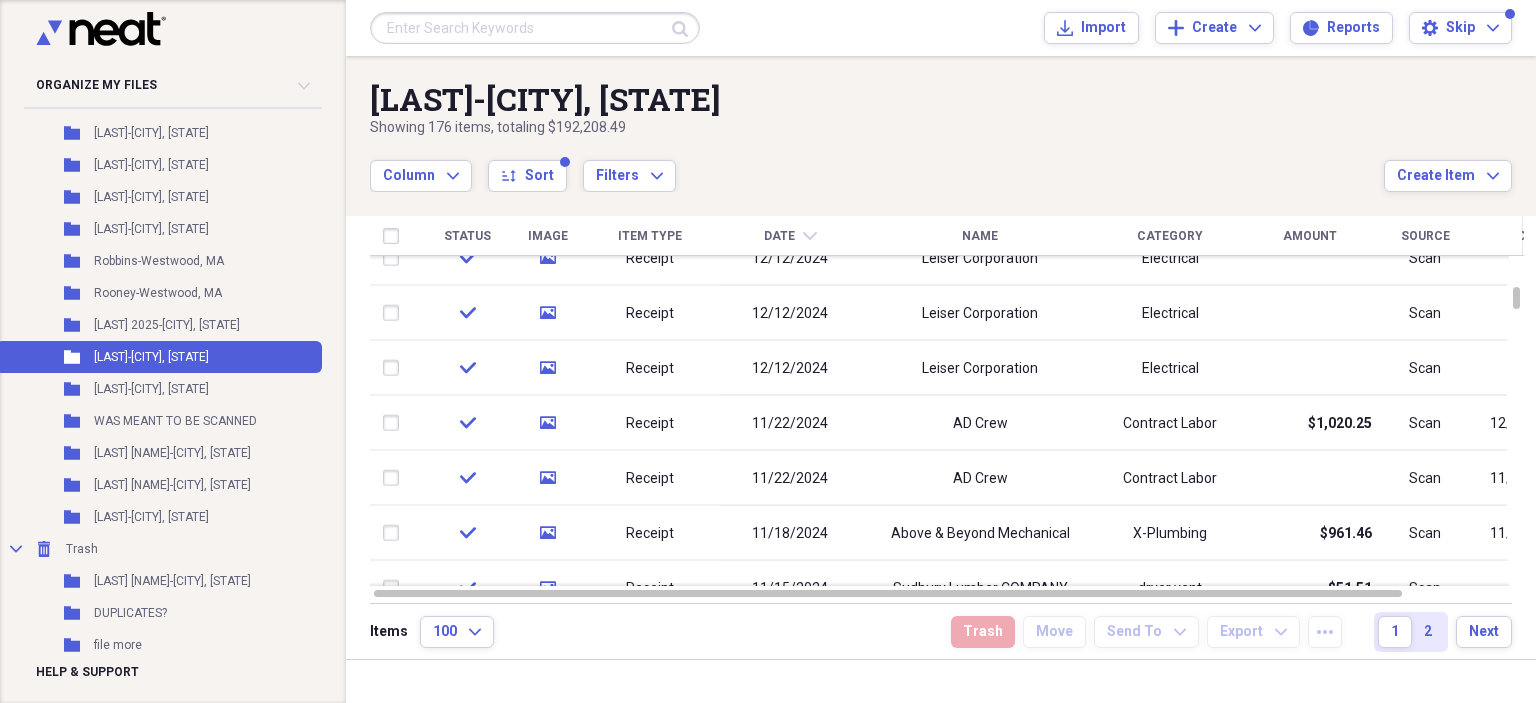 click on "Name" at bounding box center [980, 236] 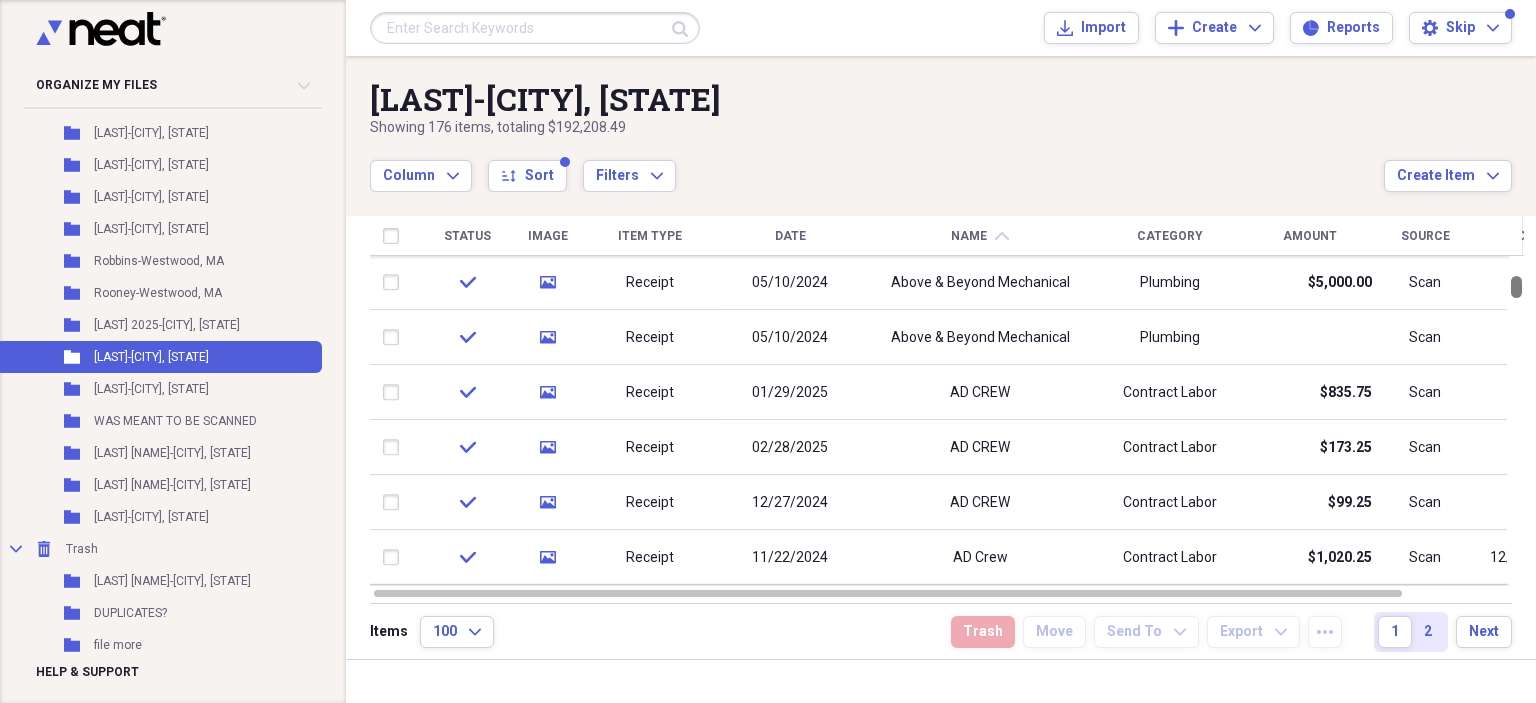 drag, startPoint x: 1524, startPoint y: 278, endPoint x: 1525, endPoint y: 294, distance: 16.03122 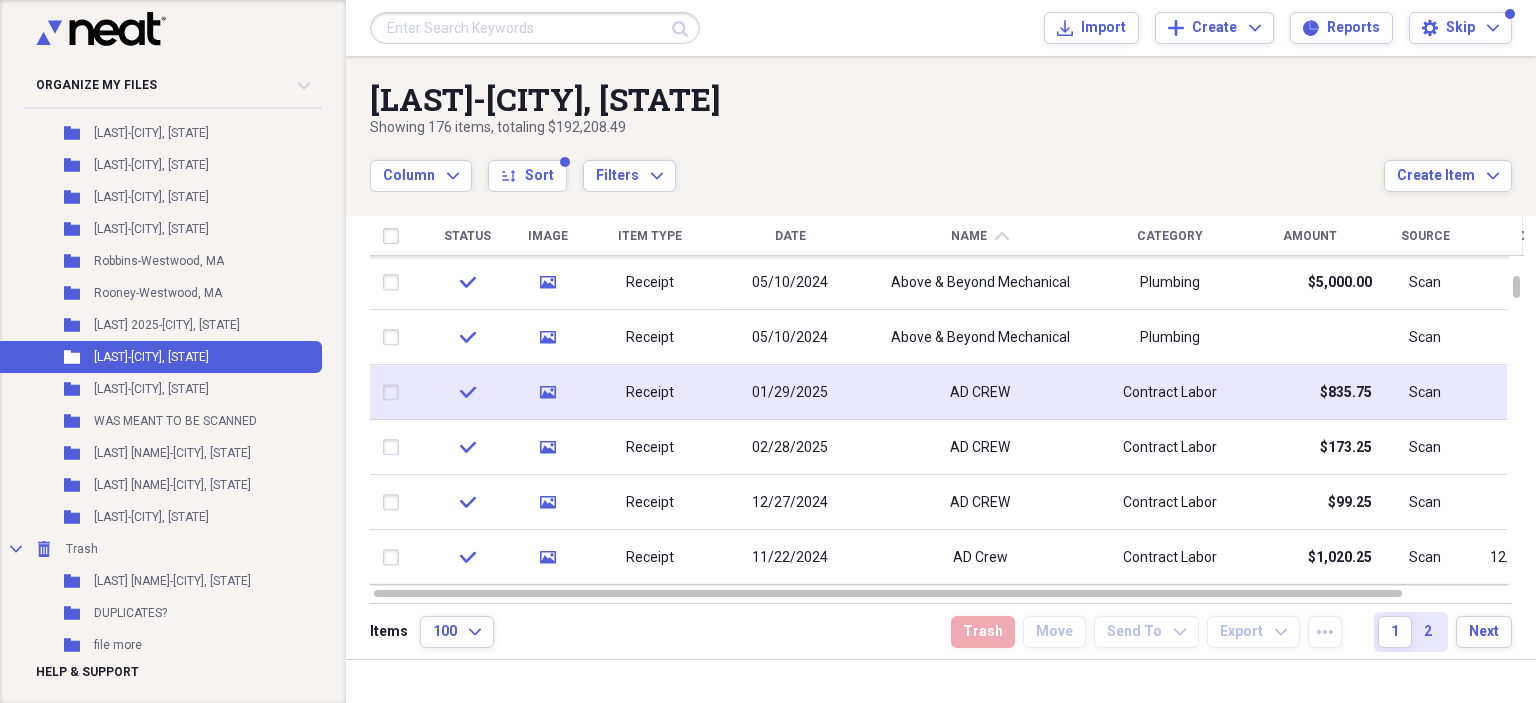 click on "AD  CREW" at bounding box center [980, 392] 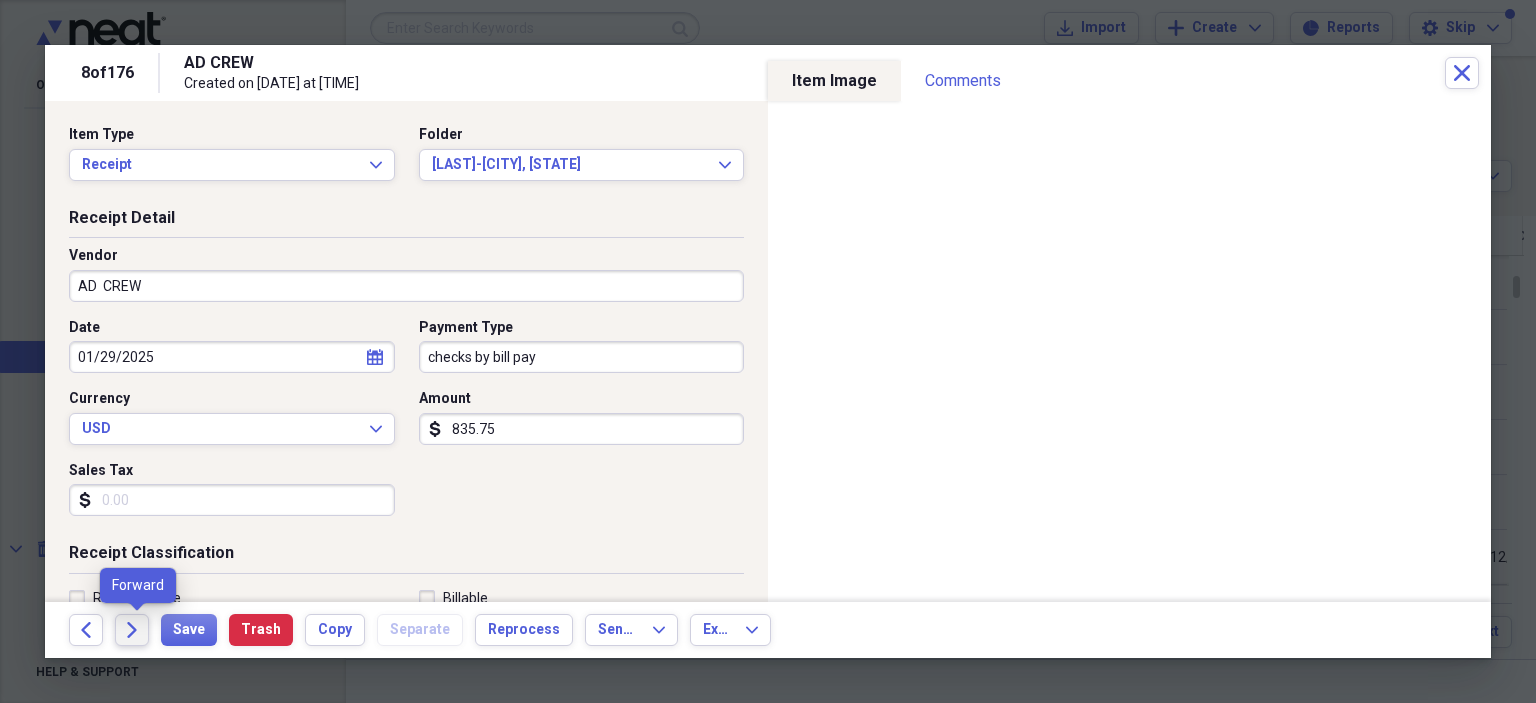 click on "Forward" at bounding box center (132, 630) 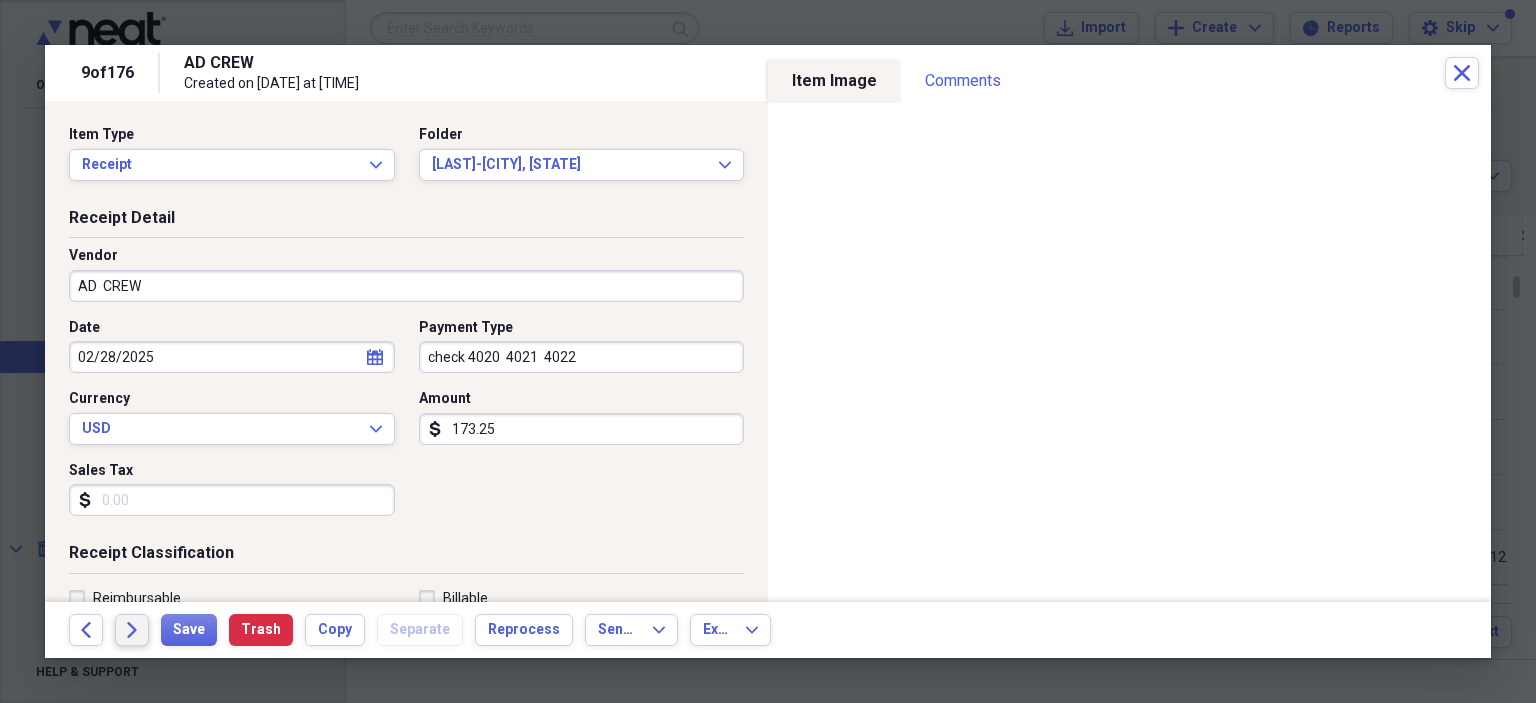 click on "Forward" at bounding box center (132, 630) 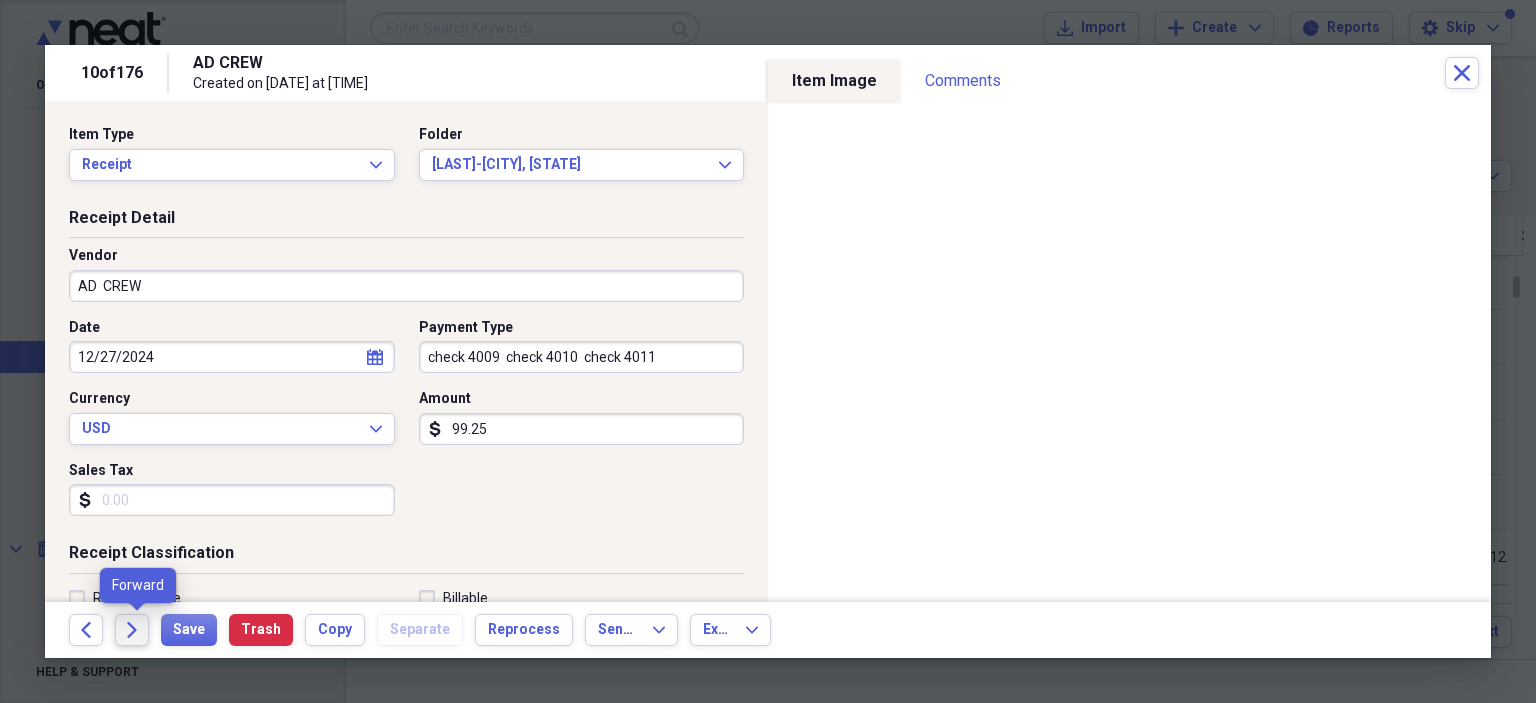 click 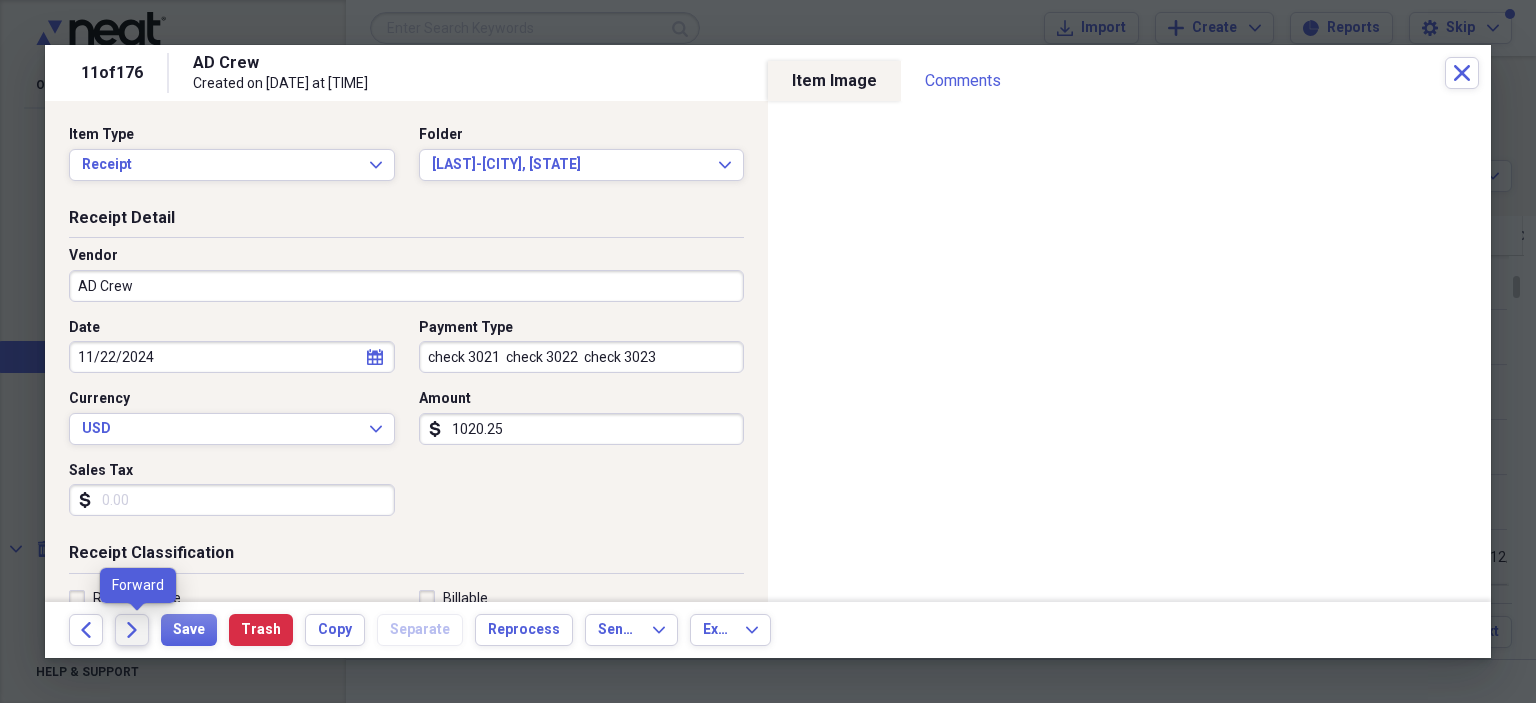 click 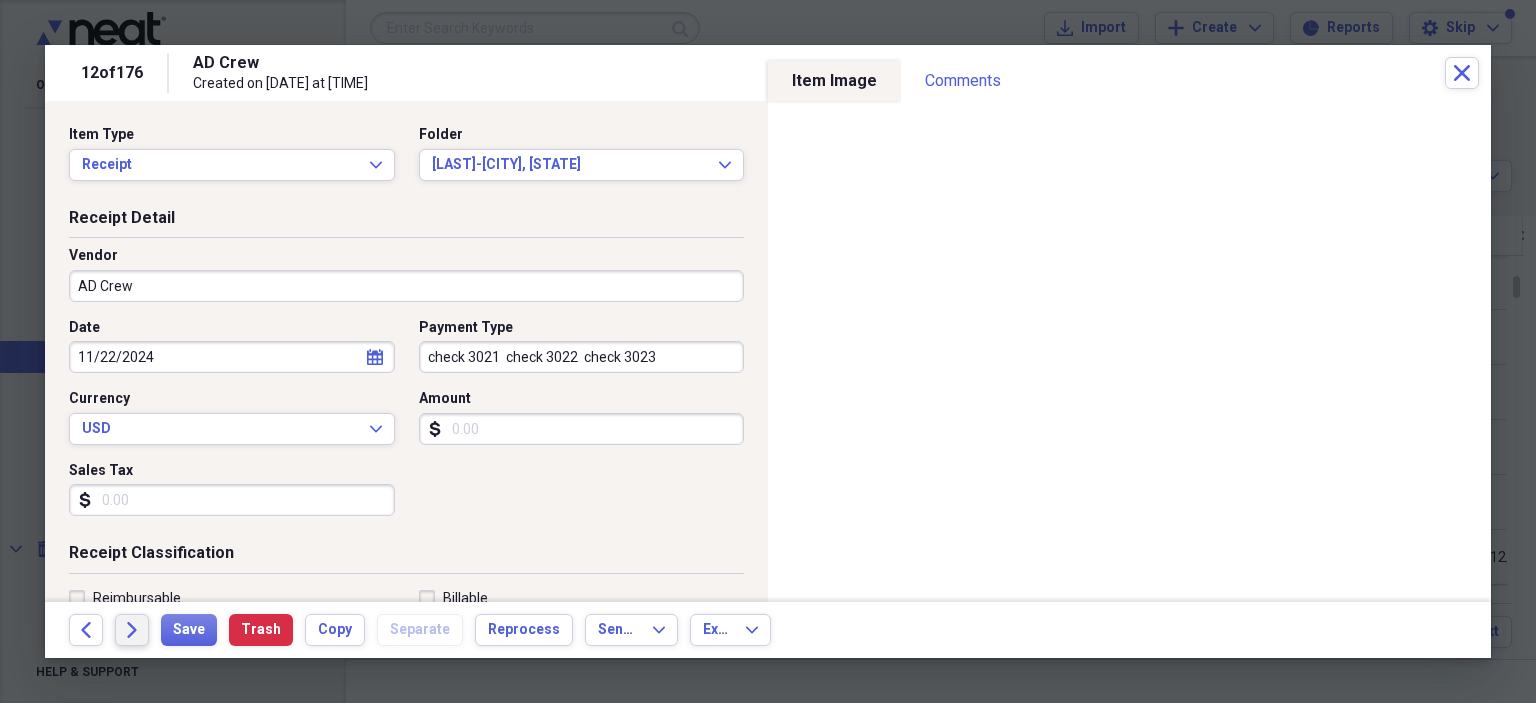 click 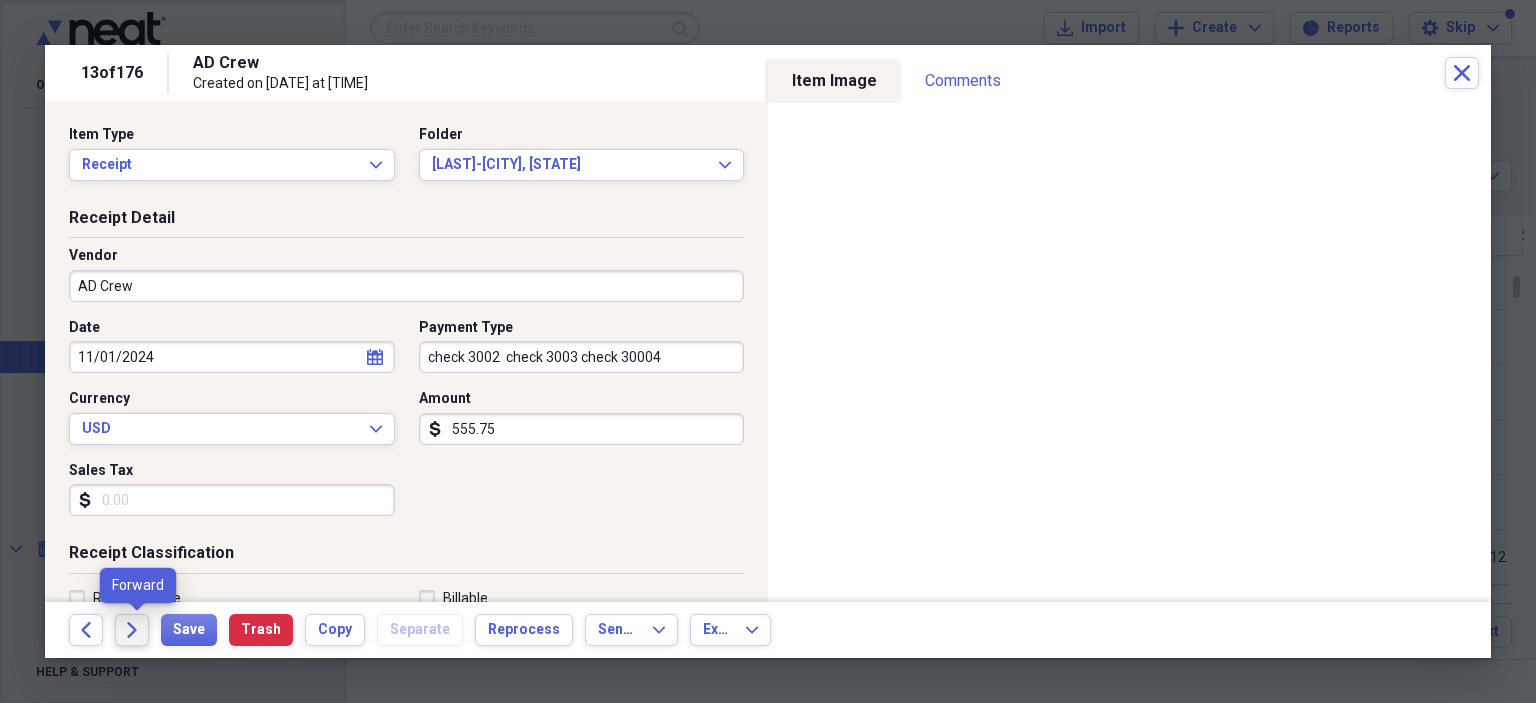 click on "Forward" 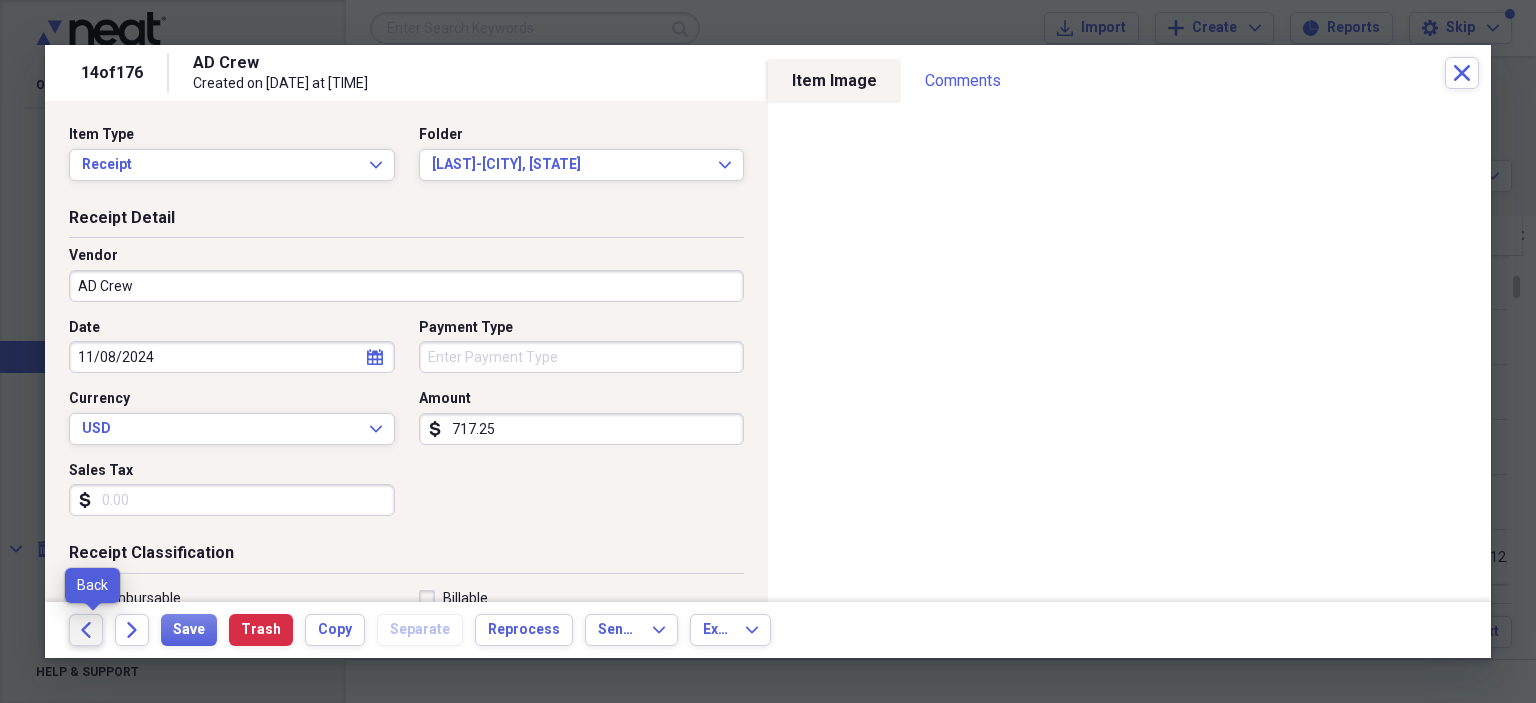 click on "Back" at bounding box center (86, 630) 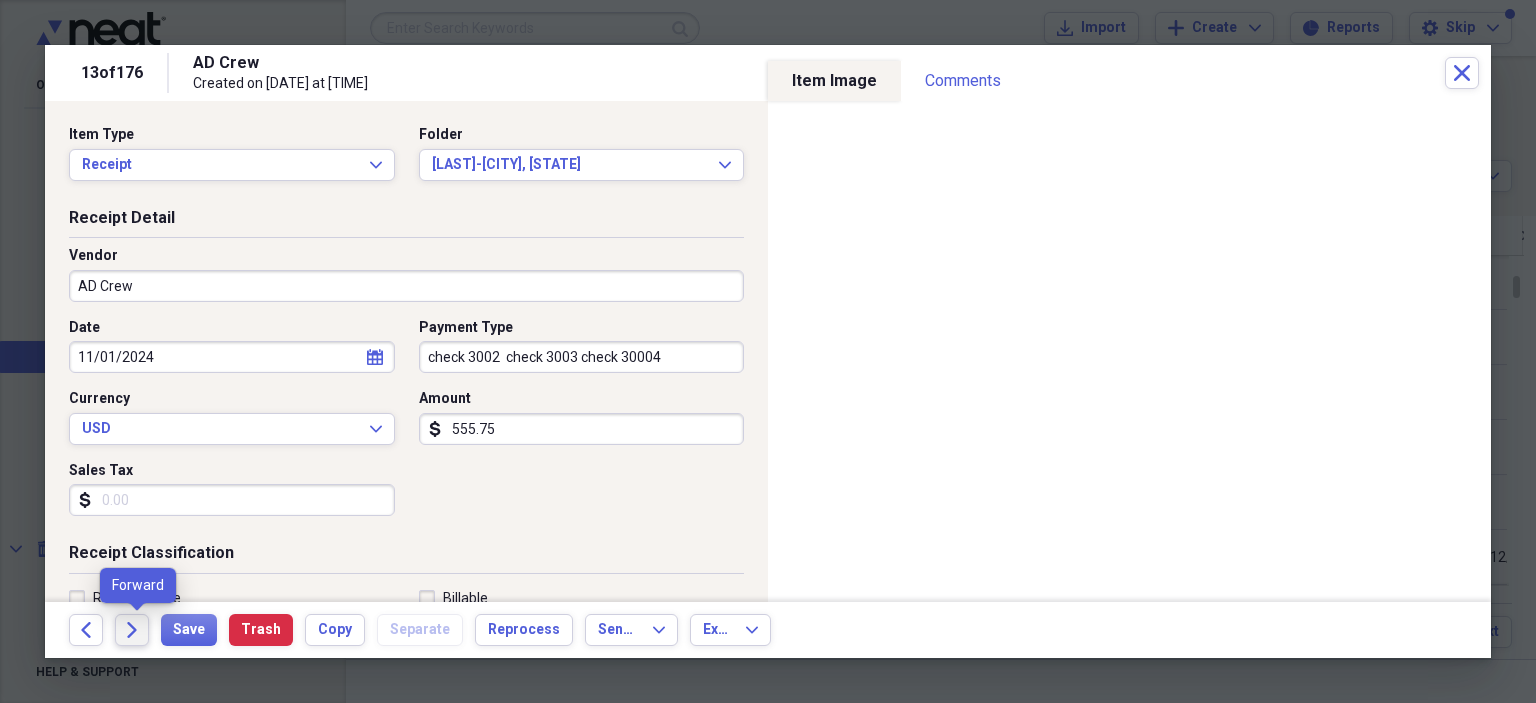 click on "Forward" 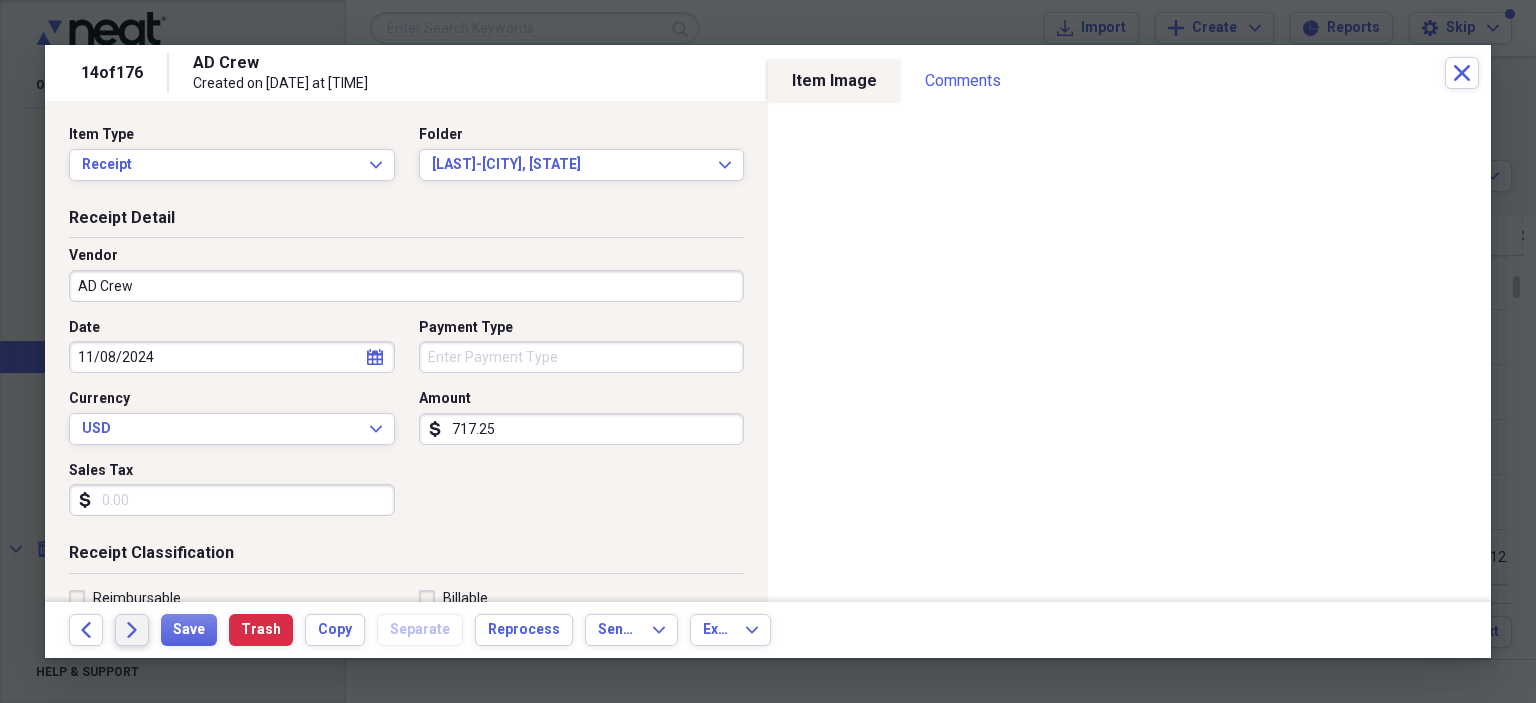 click on "Forward" 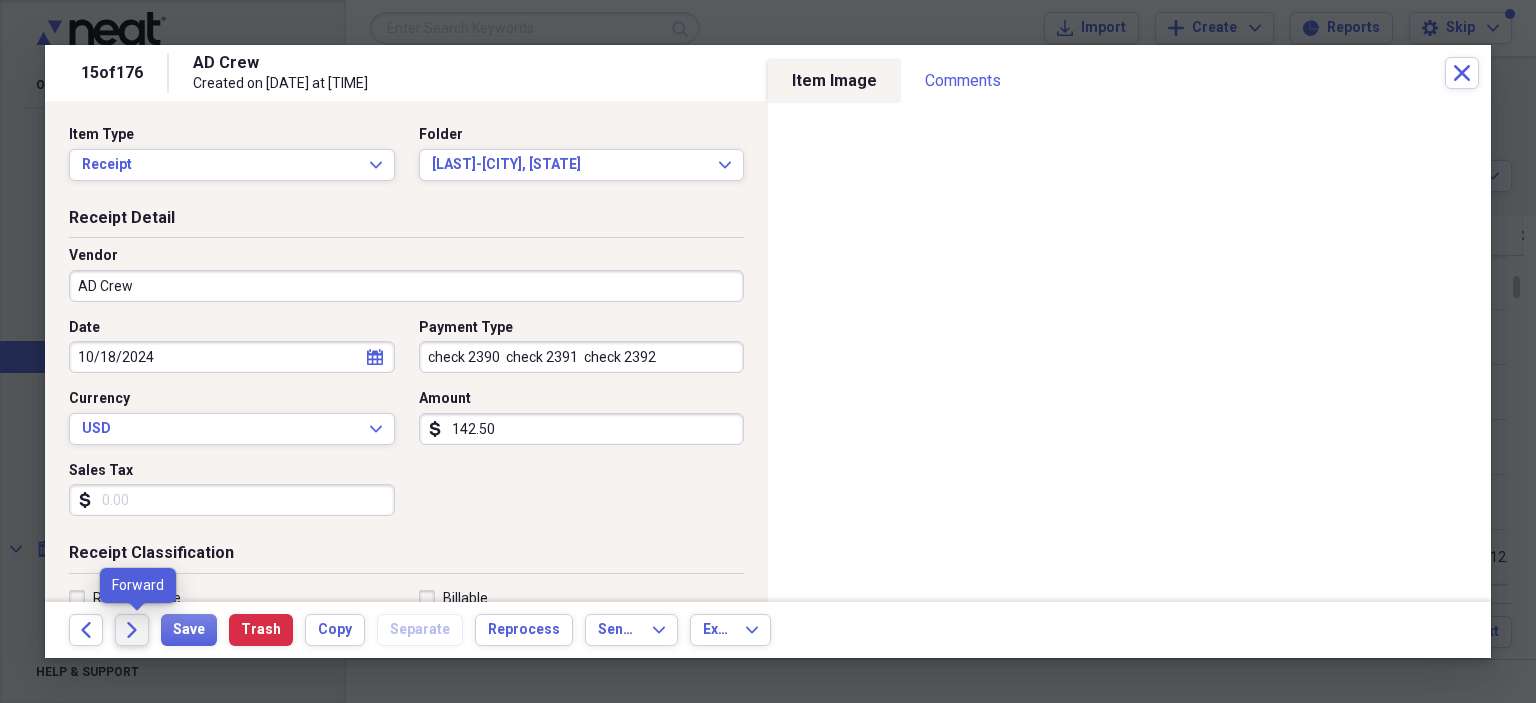 click on "Forward" 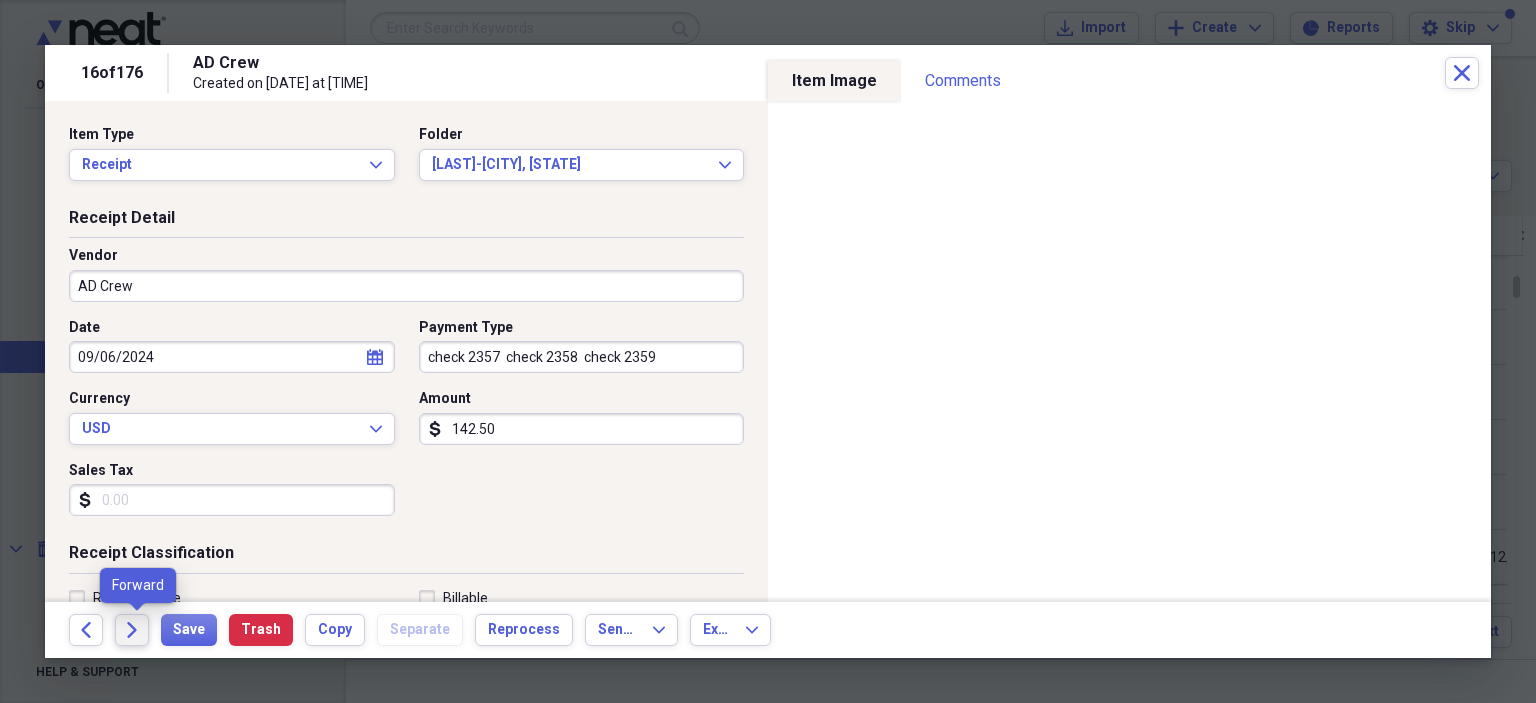 click on "Forward" at bounding box center [132, 630] 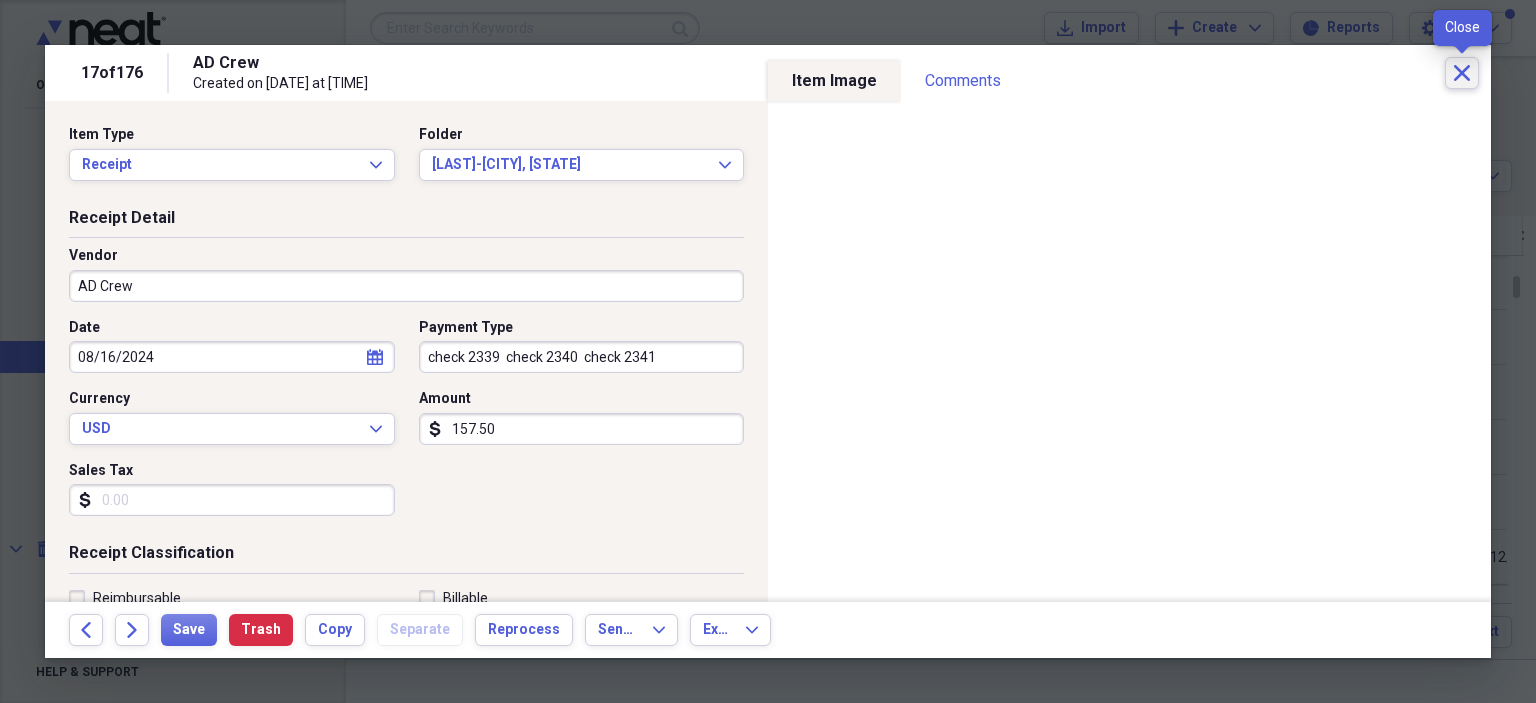 click 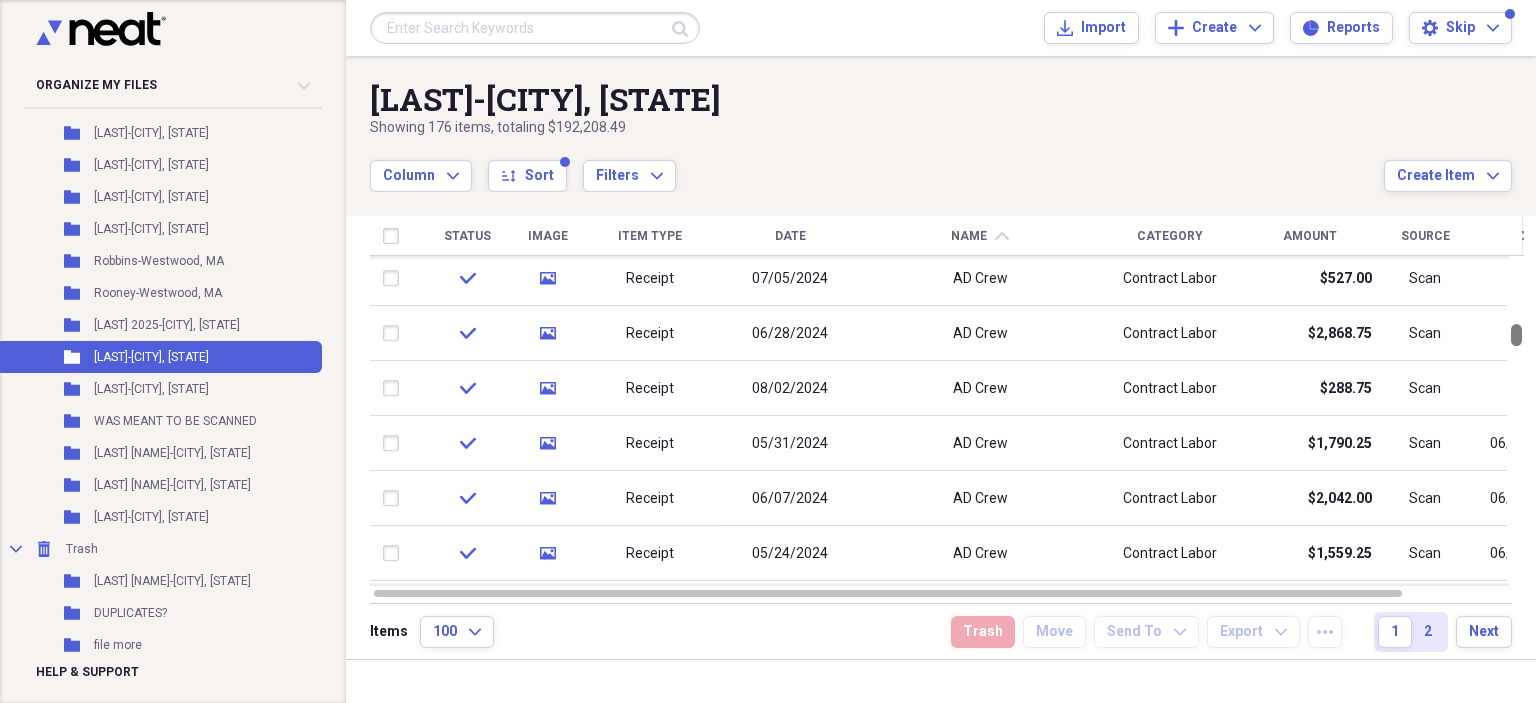 drag, startPoint x: 1528, startPoint y: 313, endPoint x: 1529, endPoint y: 342, distance: 29.017237 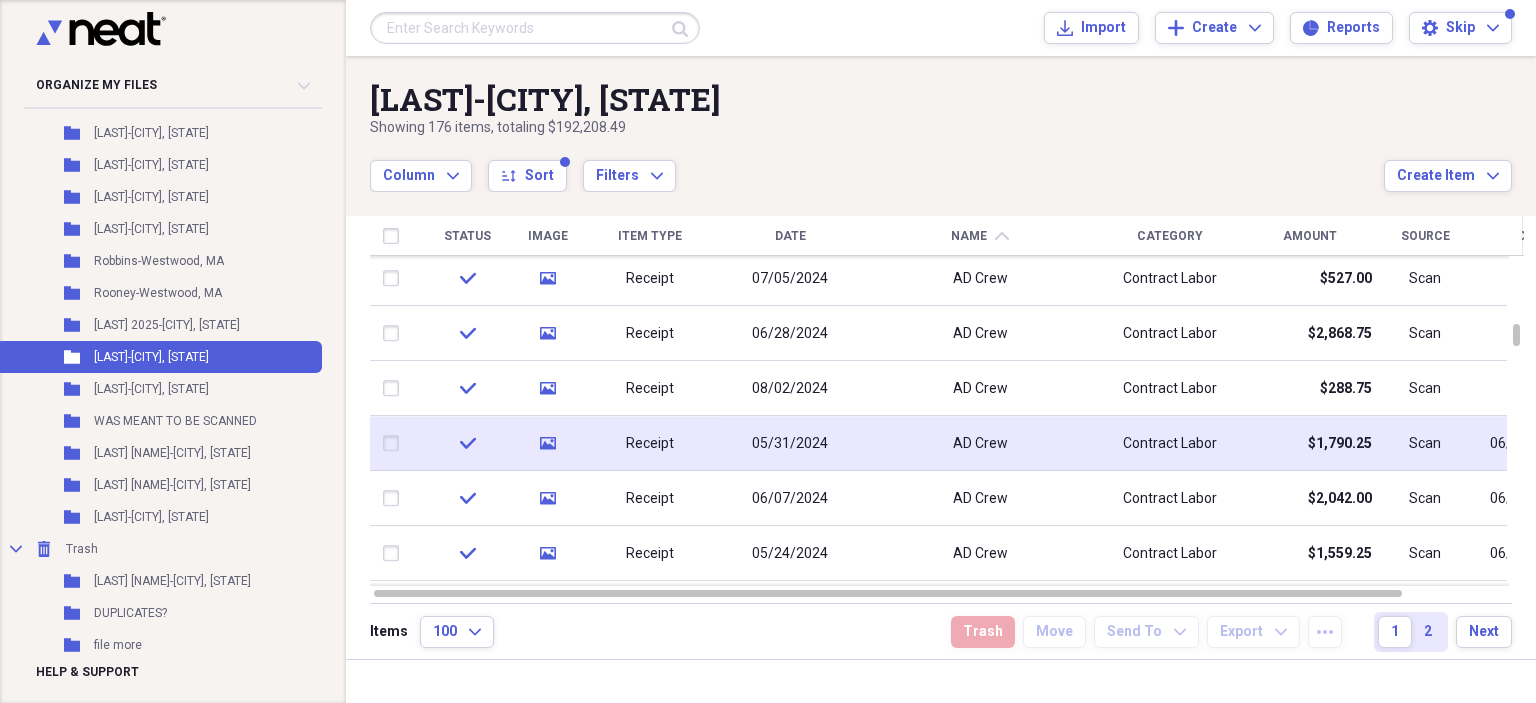 click on "05/31/2024" at bounding box center (790, 444) 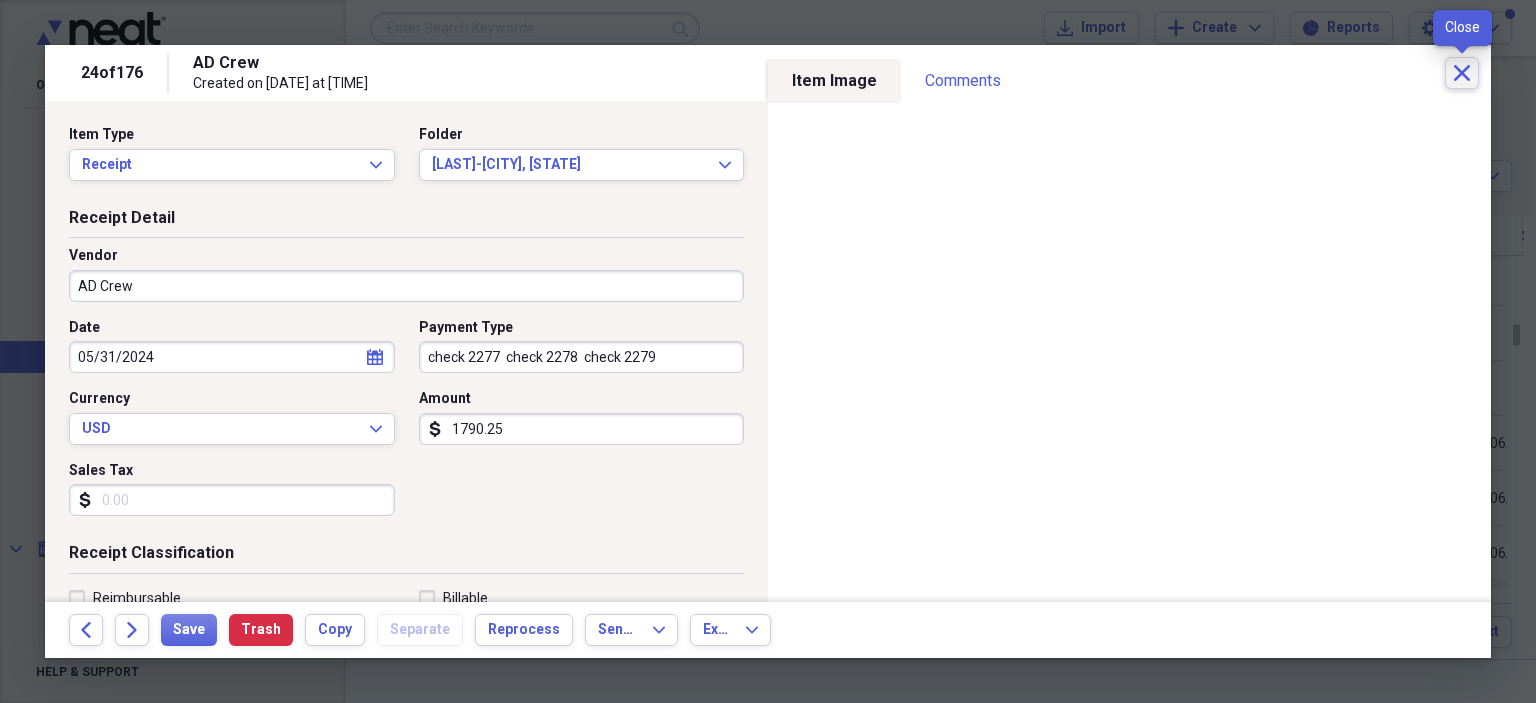 click on "Close" 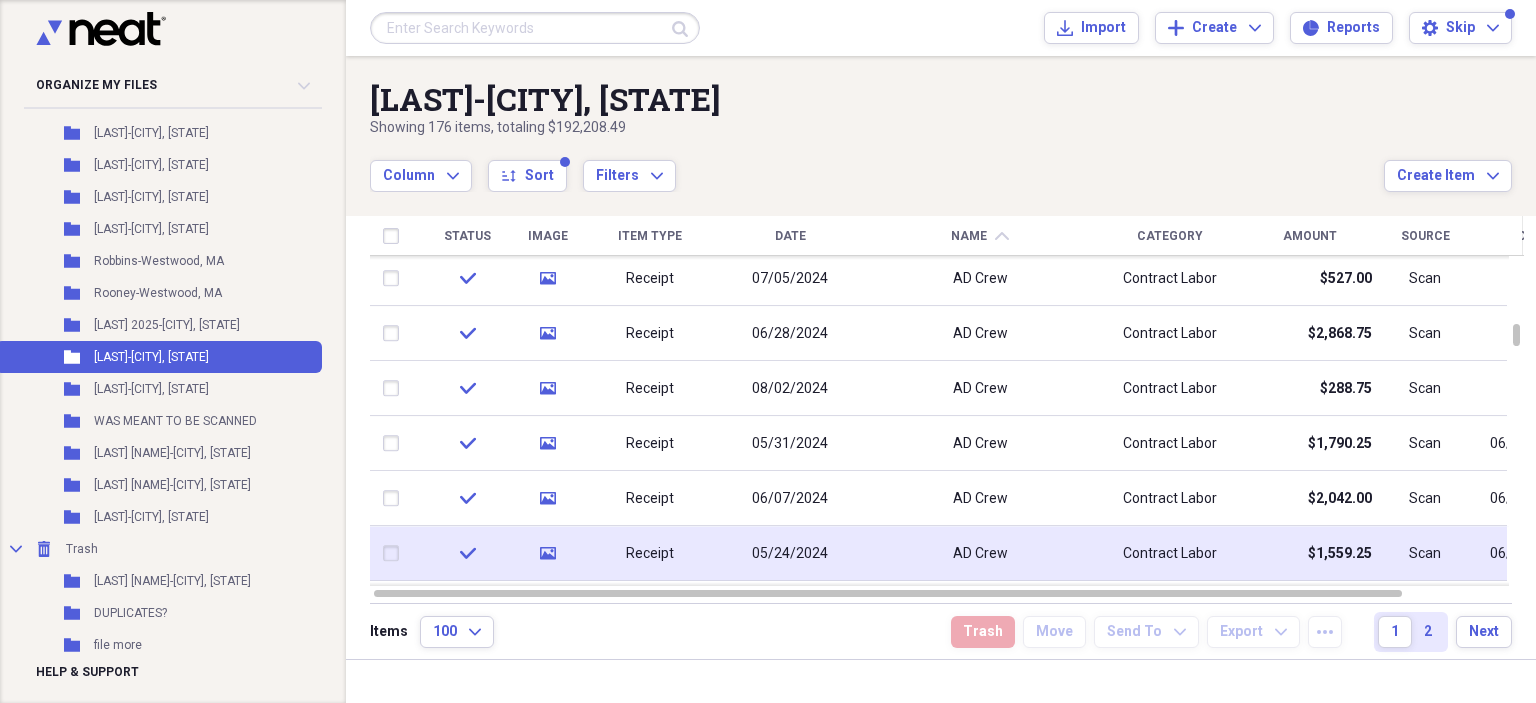 click on "AD Crew" at bounding box center [980, 553] 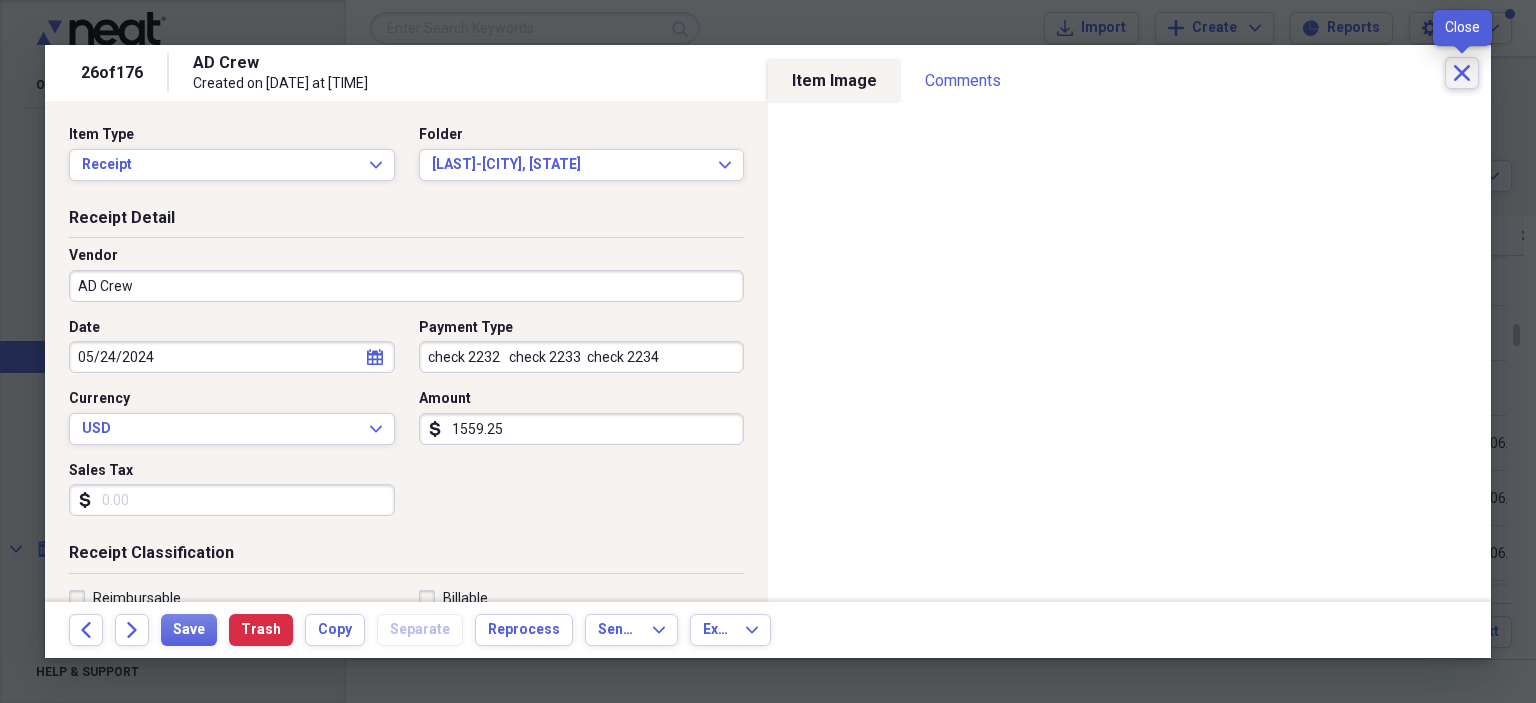 click on "Close" at bounding box center (1462, 73) 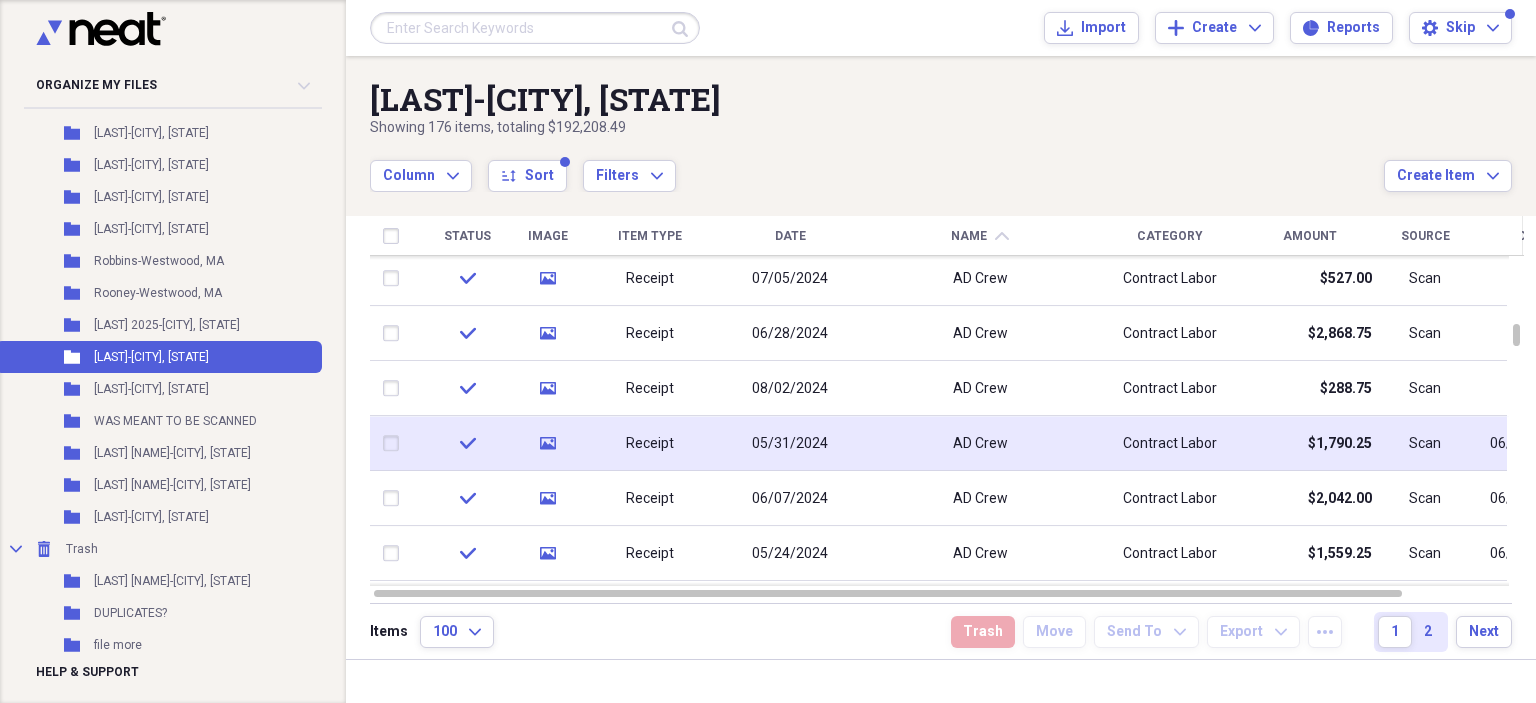 click on "AD Crew" at bounding box center (980, 443) 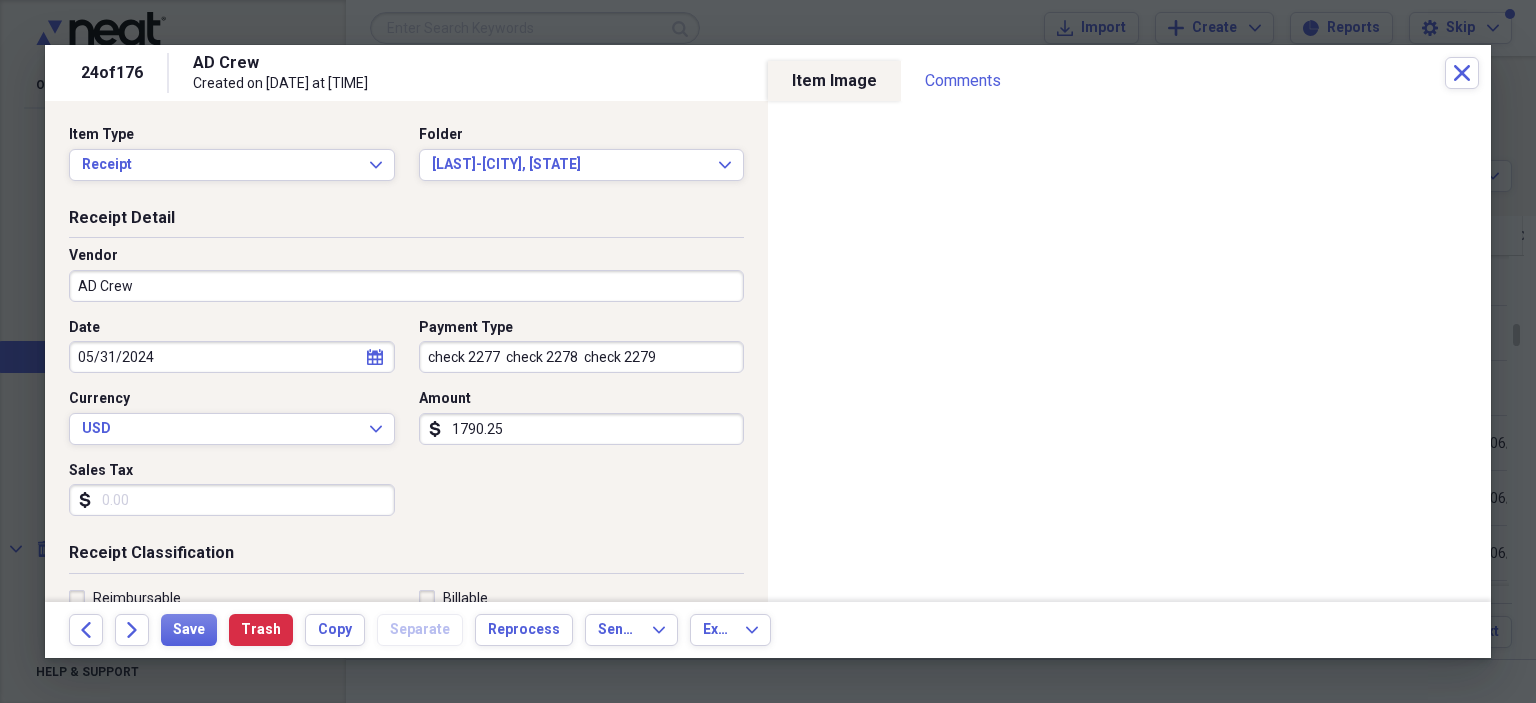 click on "24  of  176 AD Crew Created on [DATE] at [TIME] Close" at bounding box center (768, 73) 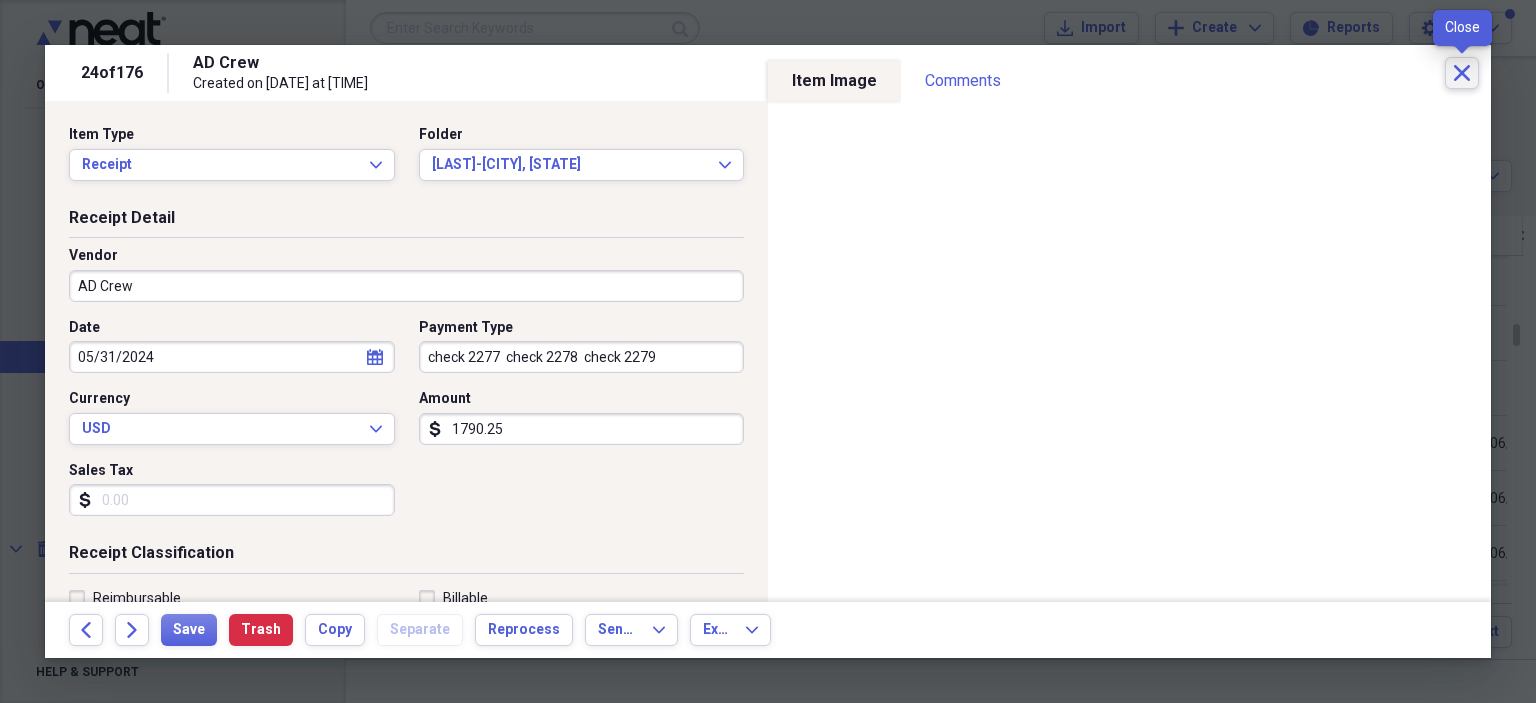 click 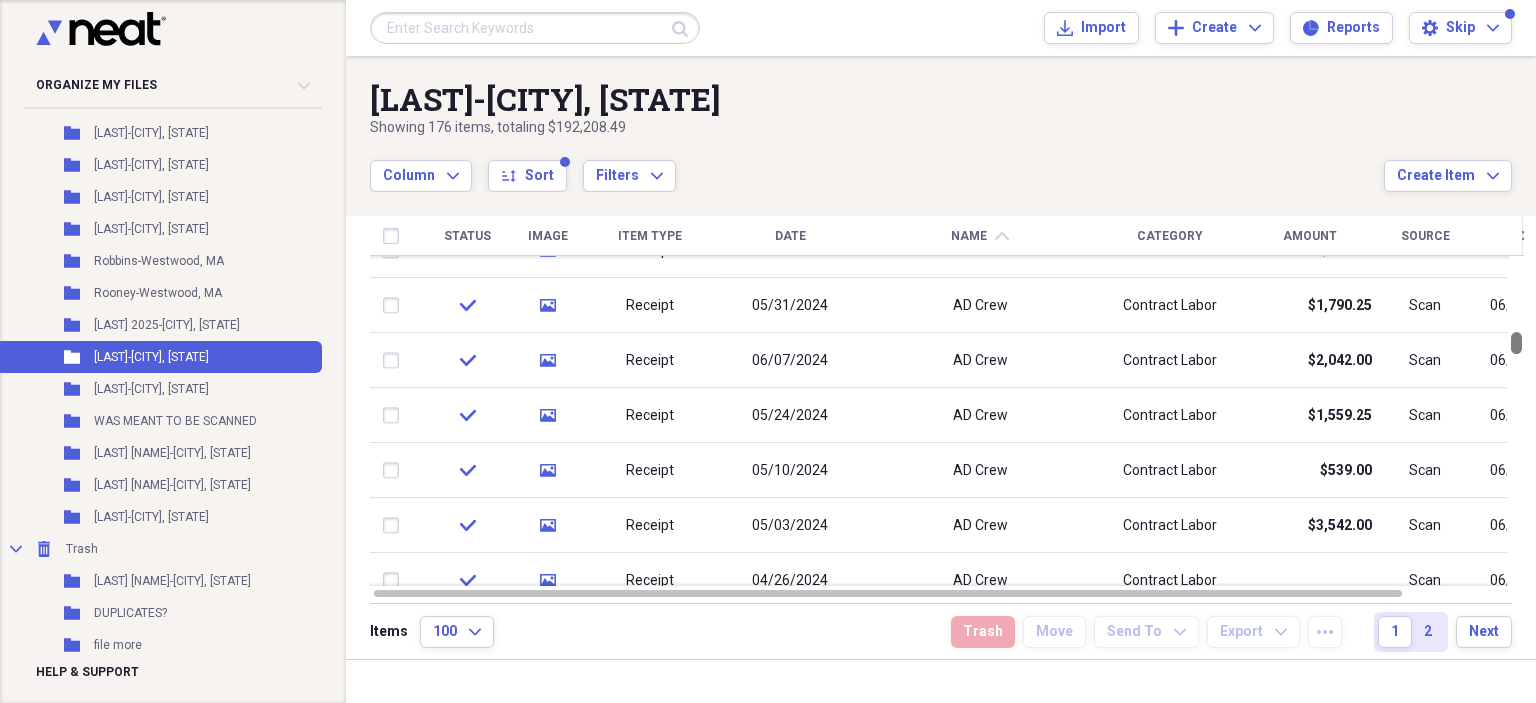 click at bounding box center (1516, 343) 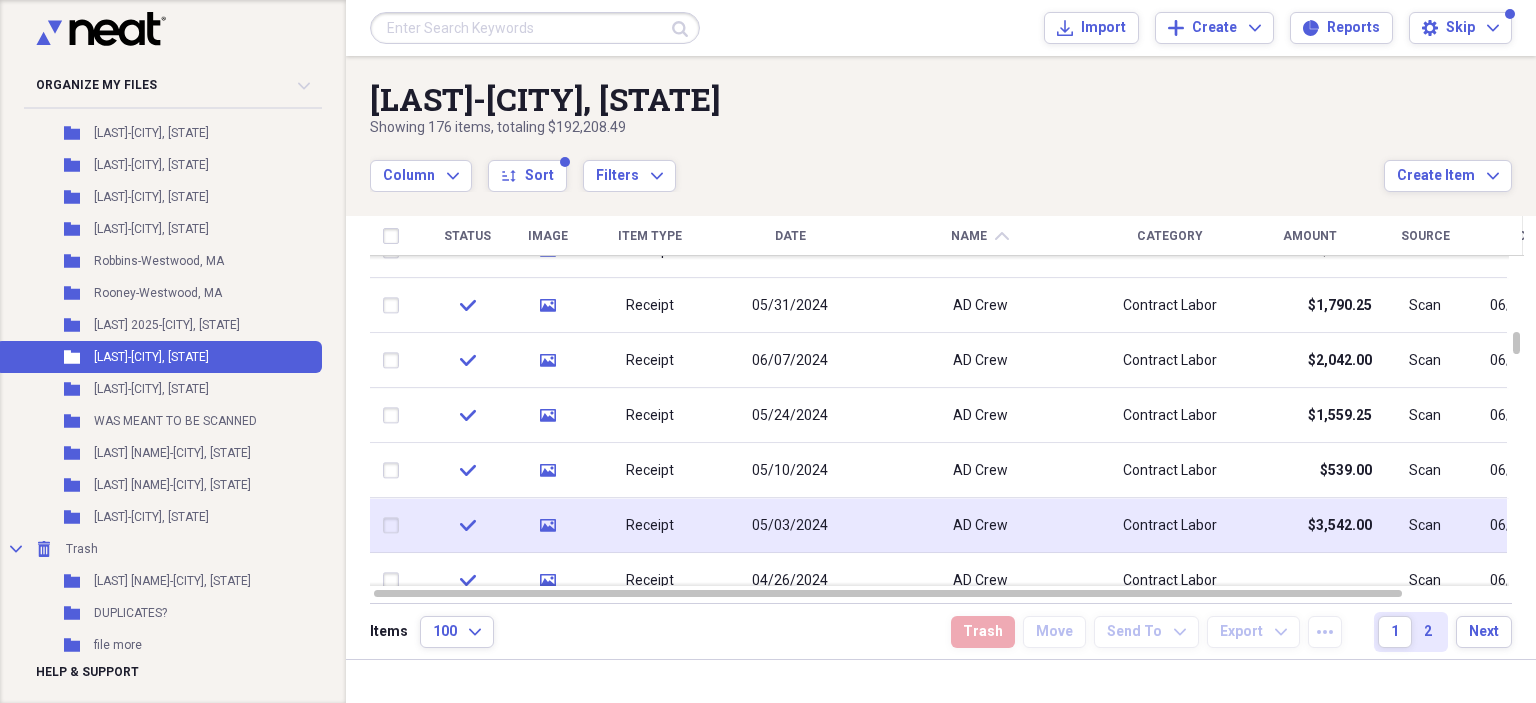 click on "AD Crew" at bounding box center (980, 525) 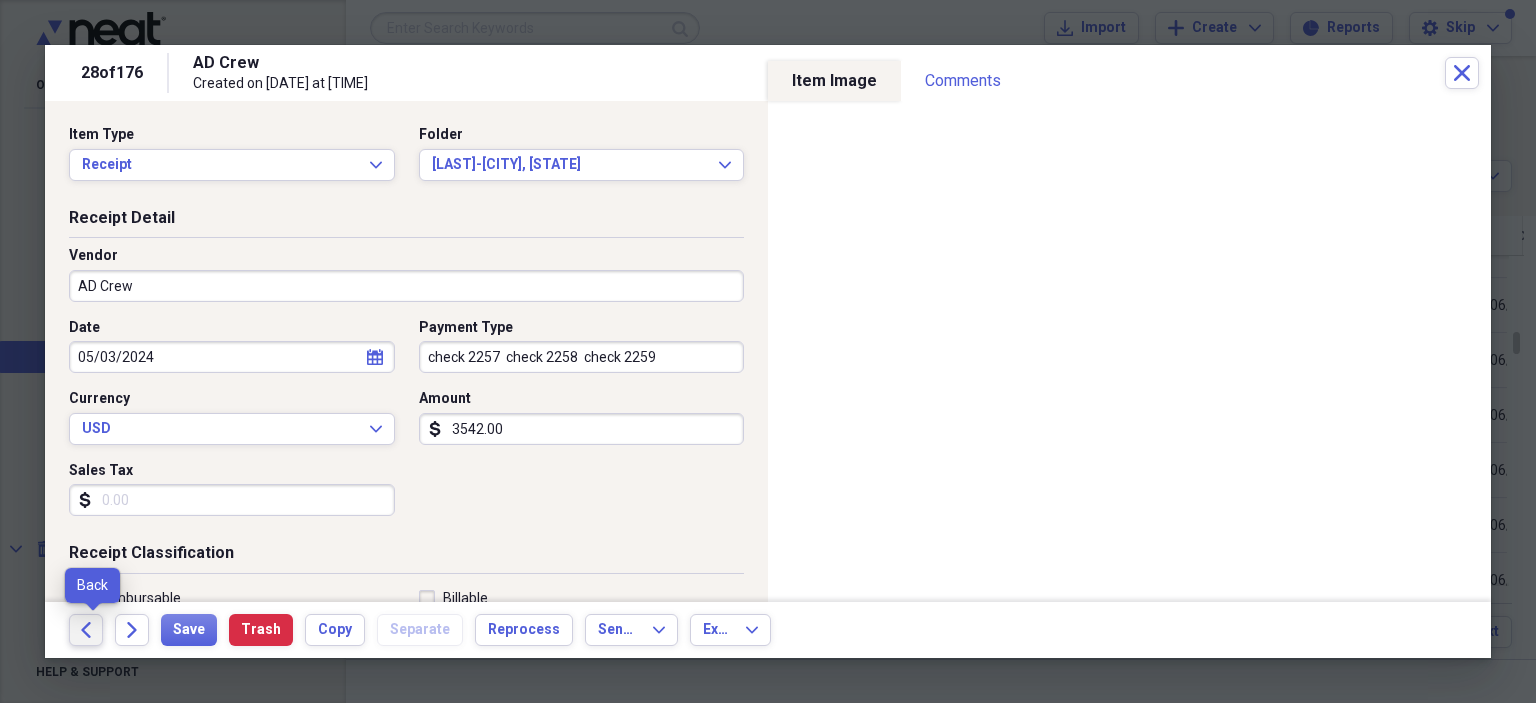 click 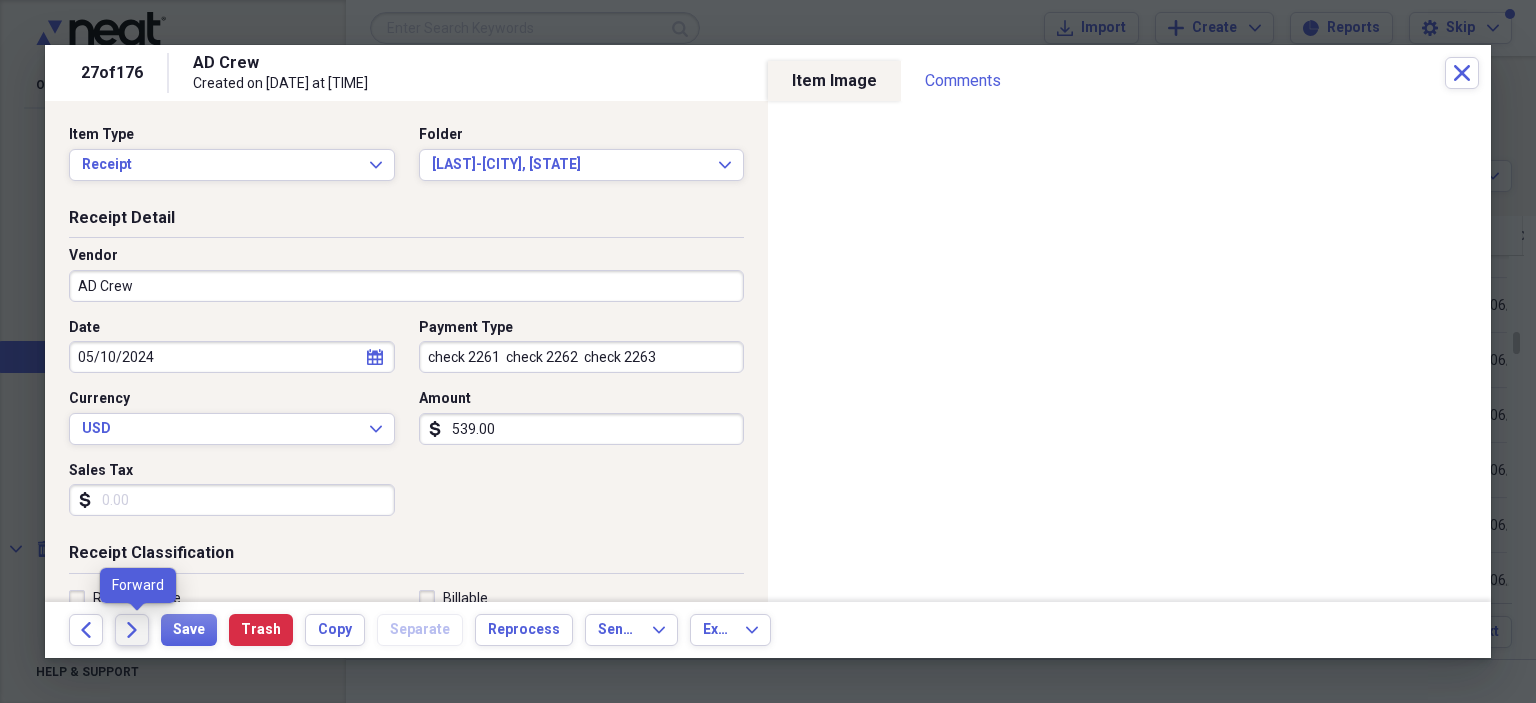 click on "Forward" 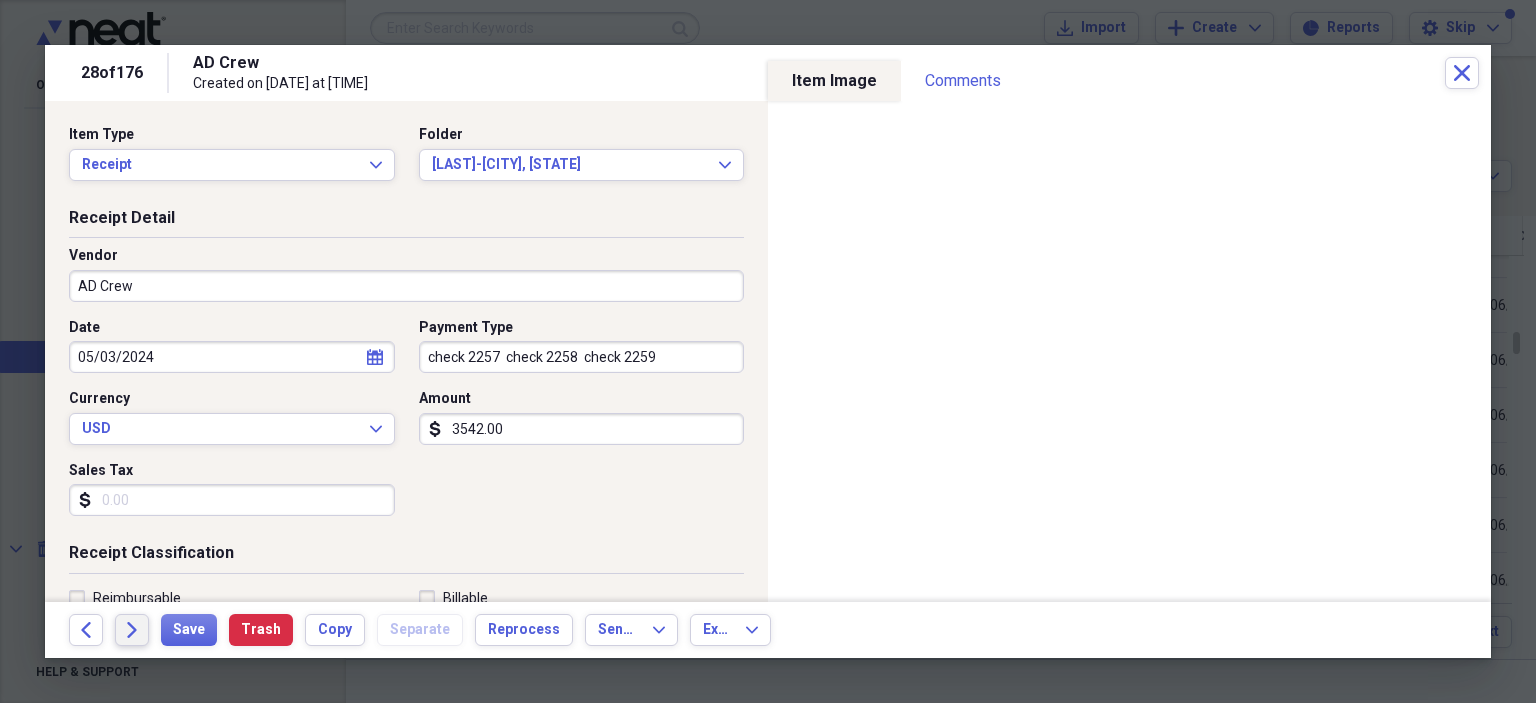 click on "Forward" 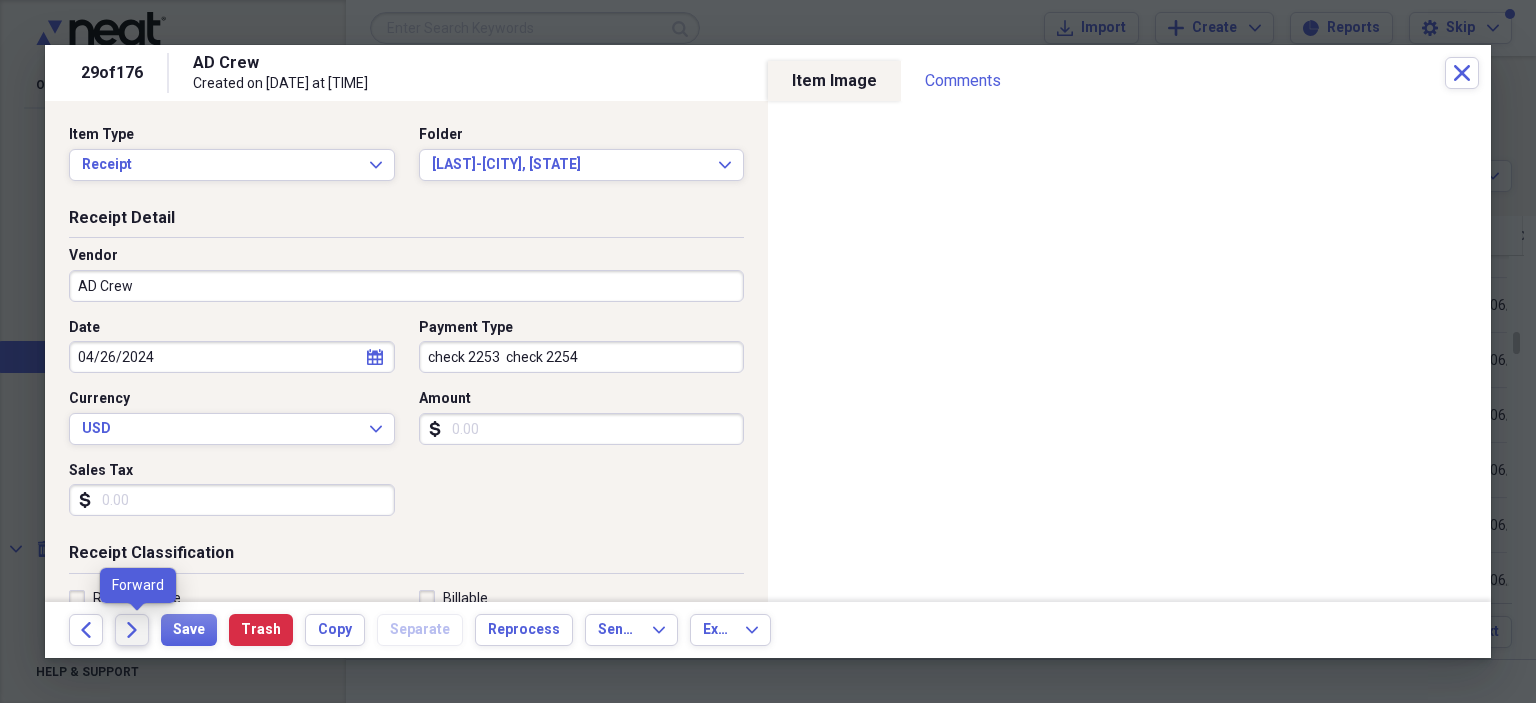 click on "Forward" at bounding box center (132, 630) 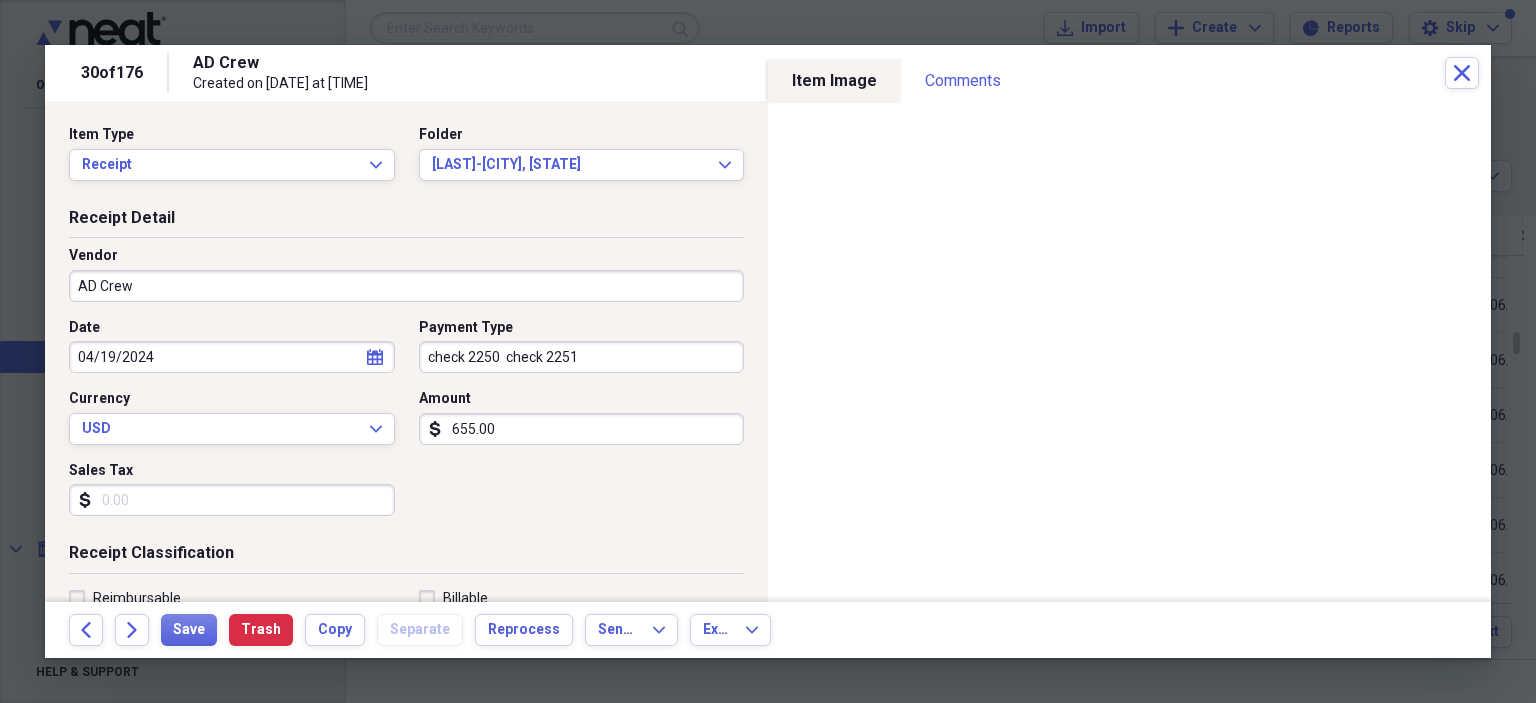 click at bounding box center [768, 351] 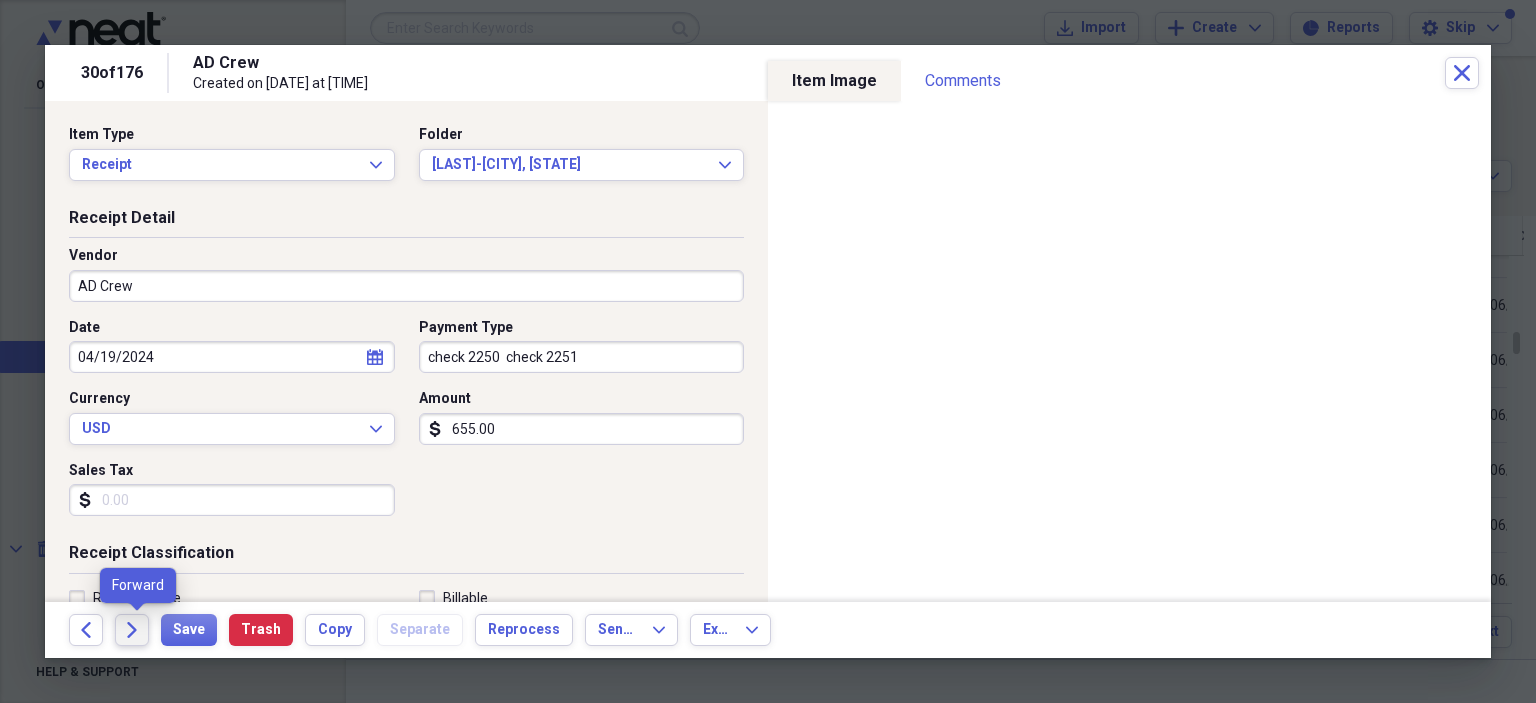click on "Forward" 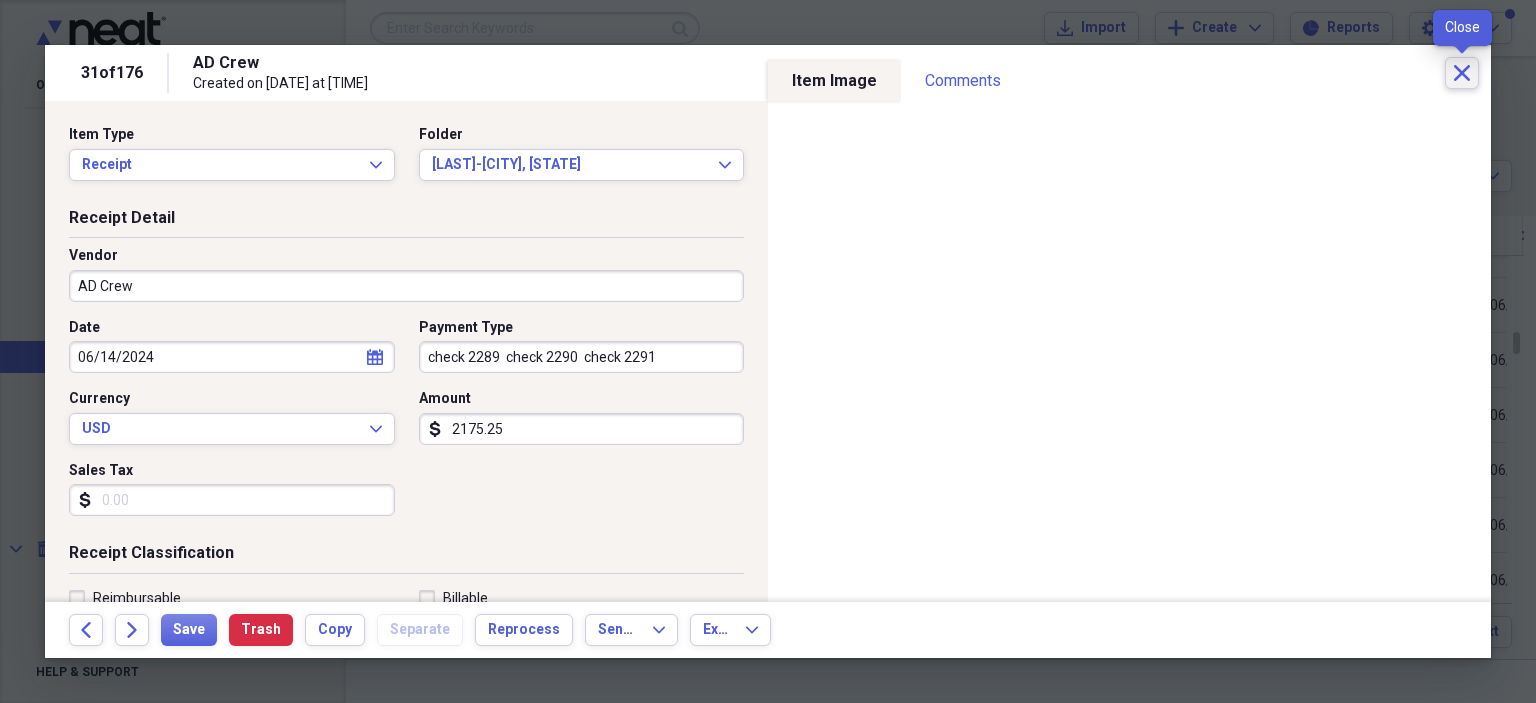 click on "Close" 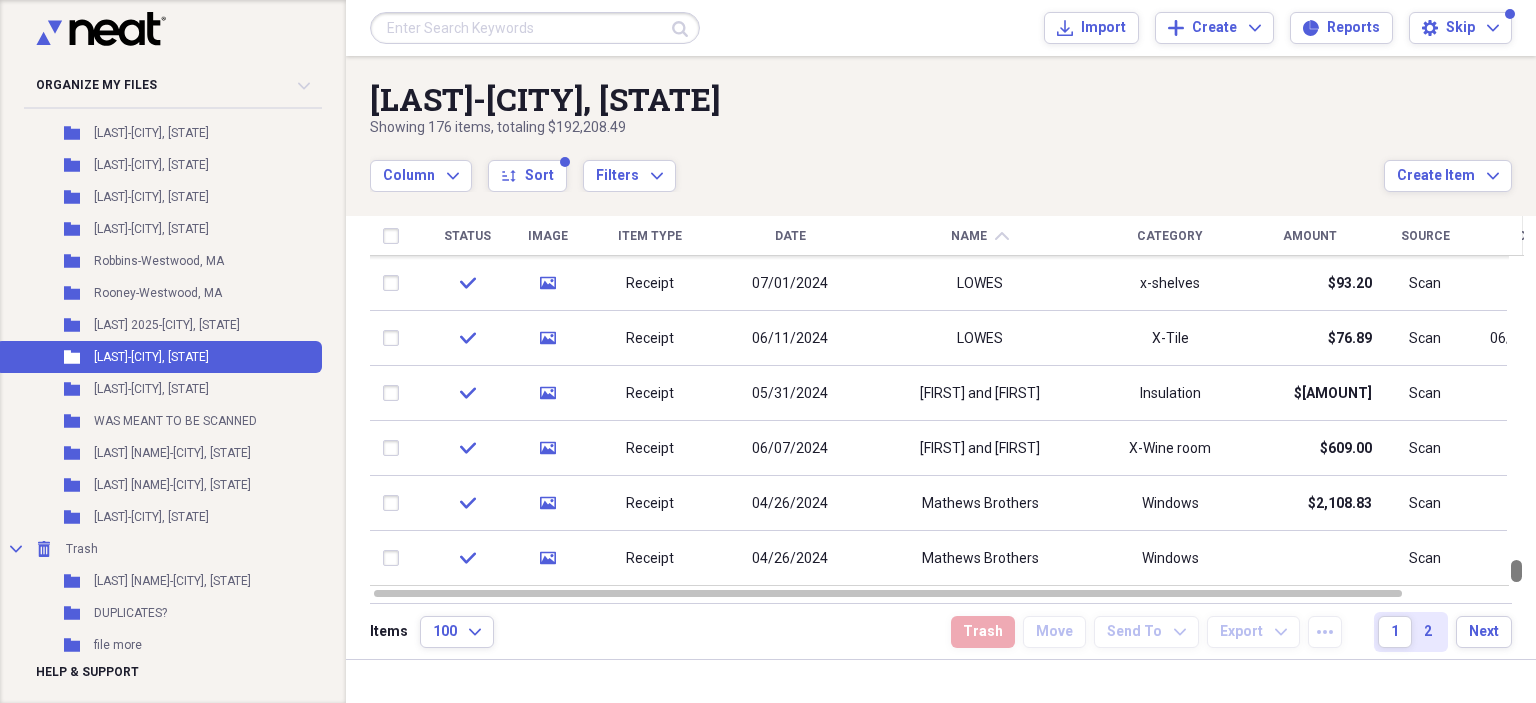 drag, startPoint x: 1524, startPoint y: 349, endPoint x: 1535, endPoint y: 572, distance: 223.27113 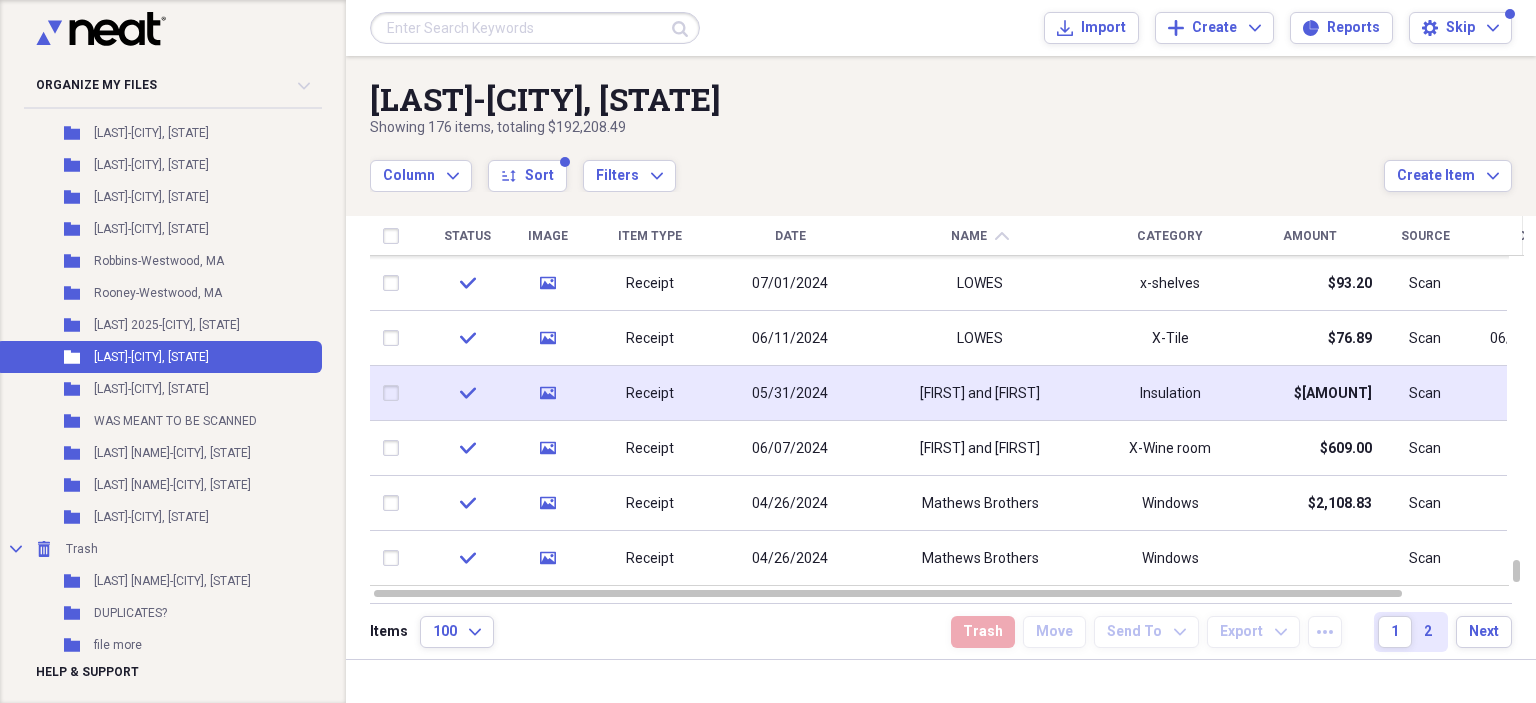 click on "Insulation" at bounding box center (1170, 393) 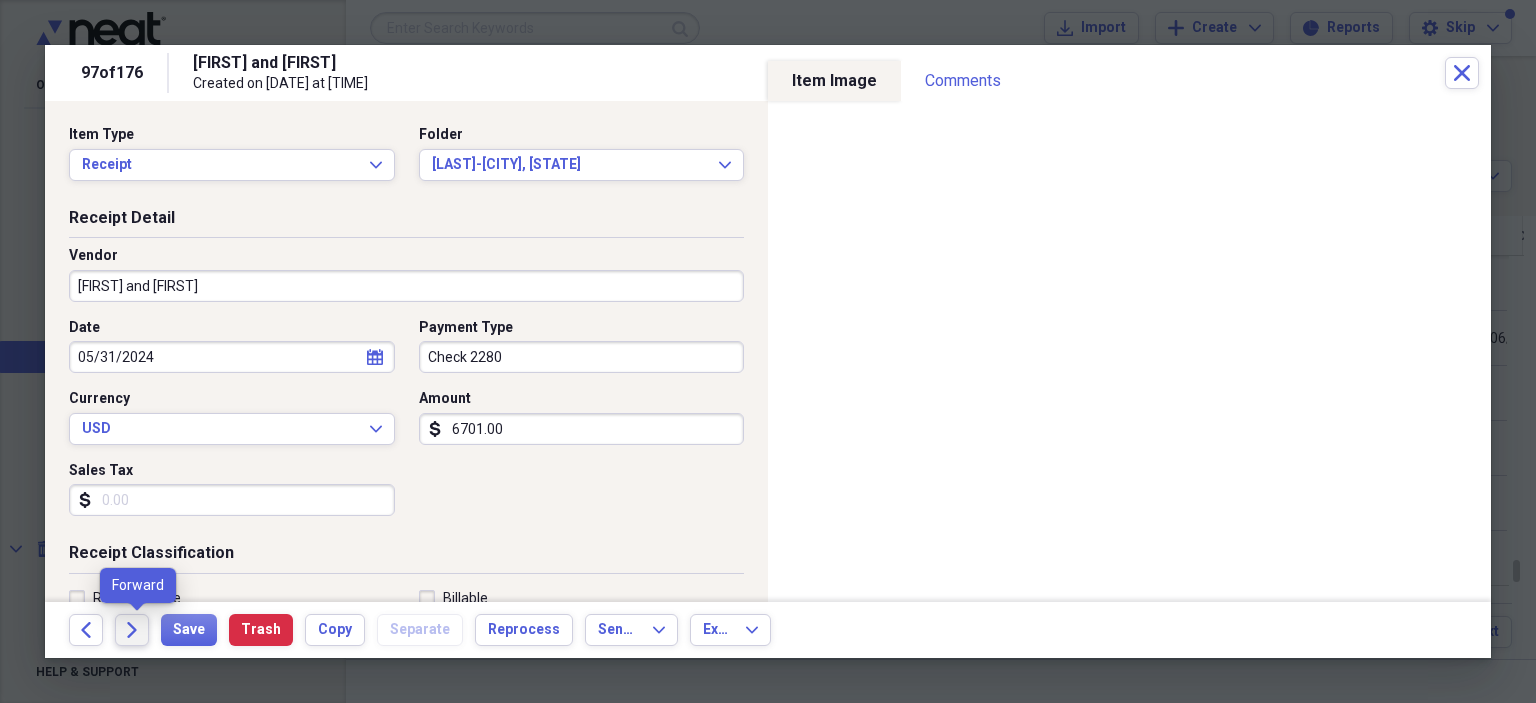 click 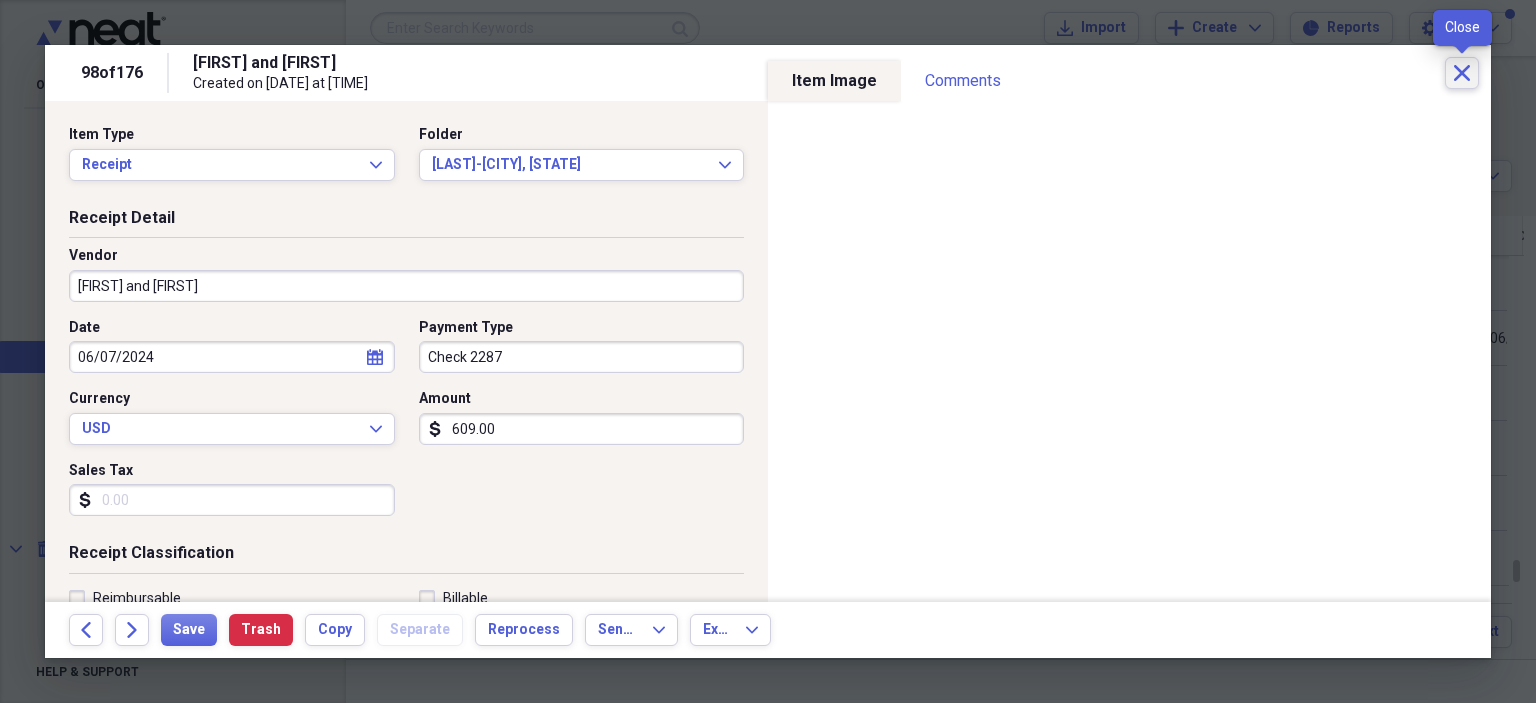 click on "Close" at bounding box center [1462, 73] 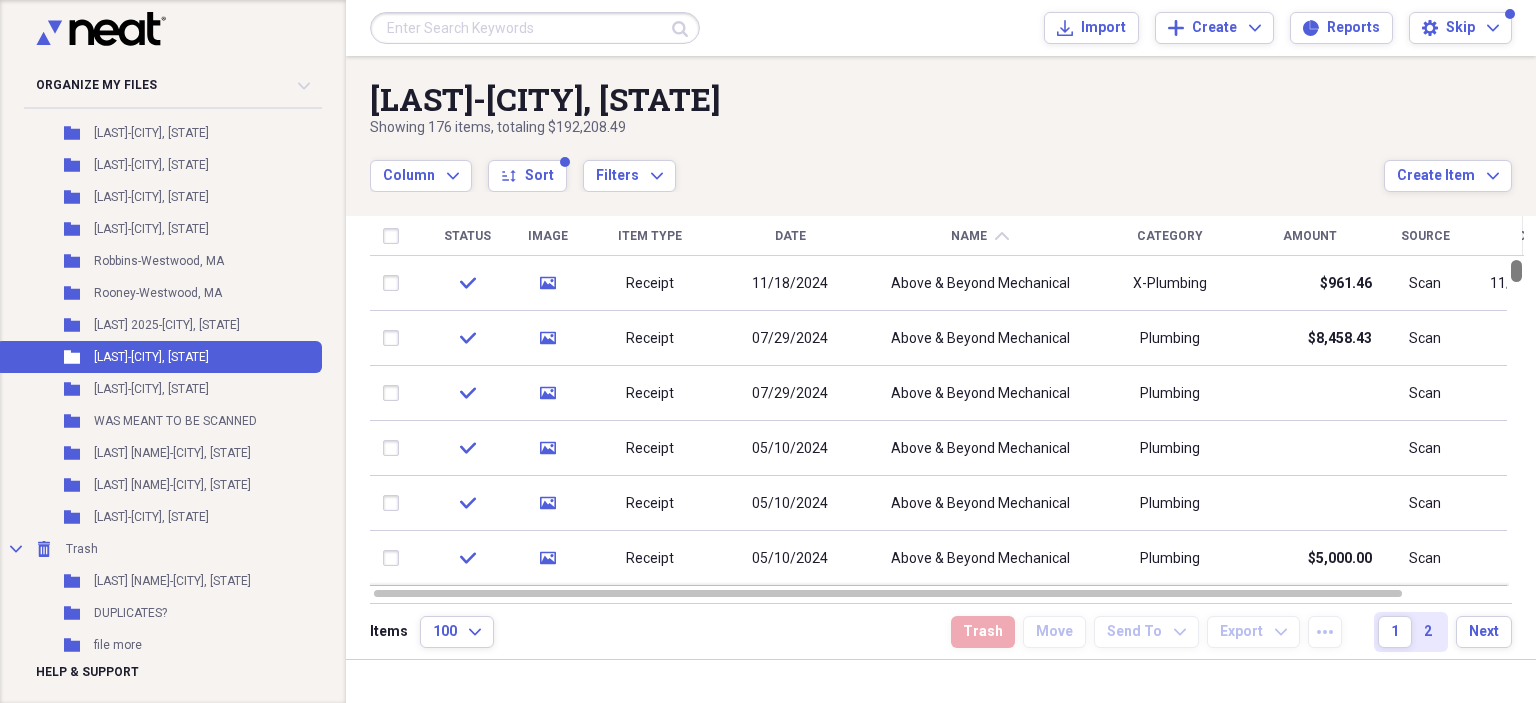 drag, startPoint x: 1524, startPoint y: 565, endPoint x: 1517, endPoint y: 222, distance: 343.0714 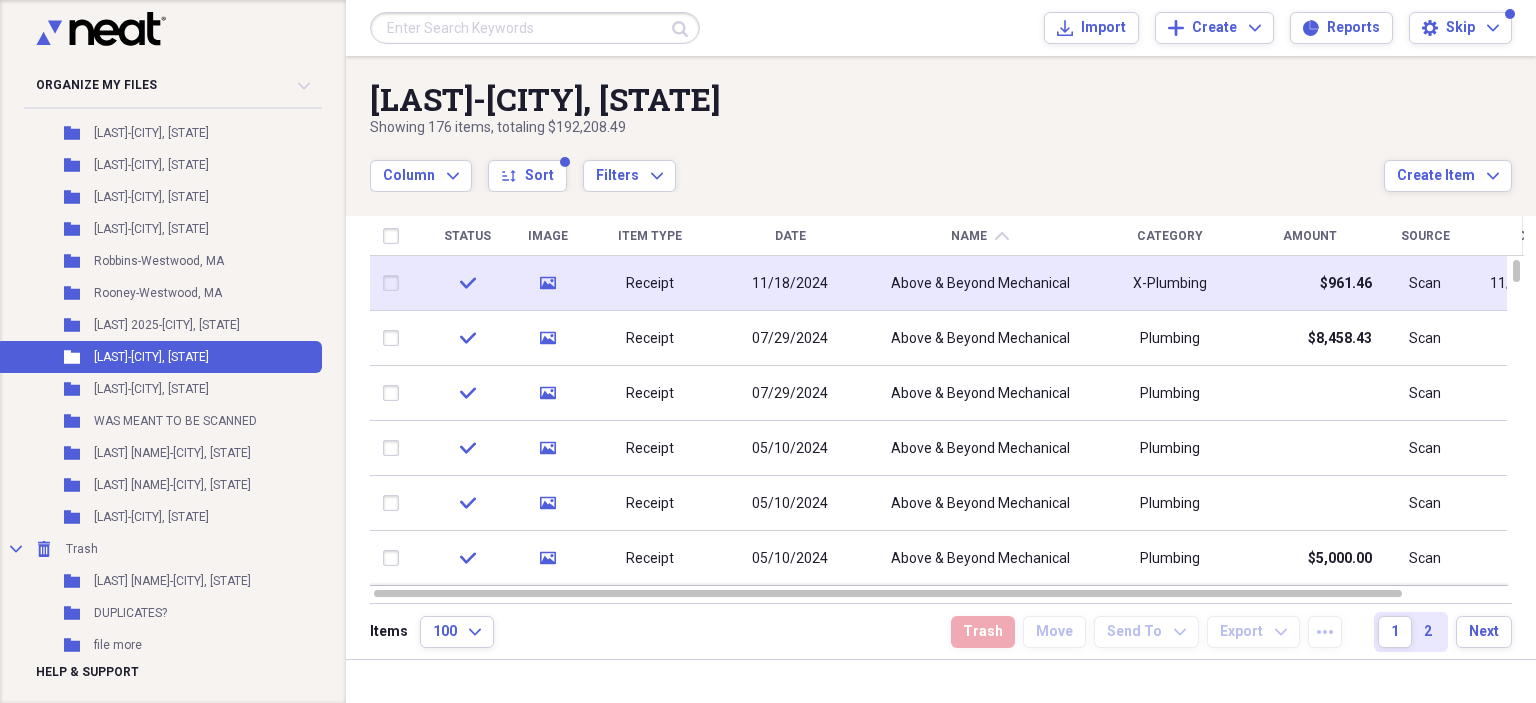 click on "$961.46" at bounding box center [1310, 283] 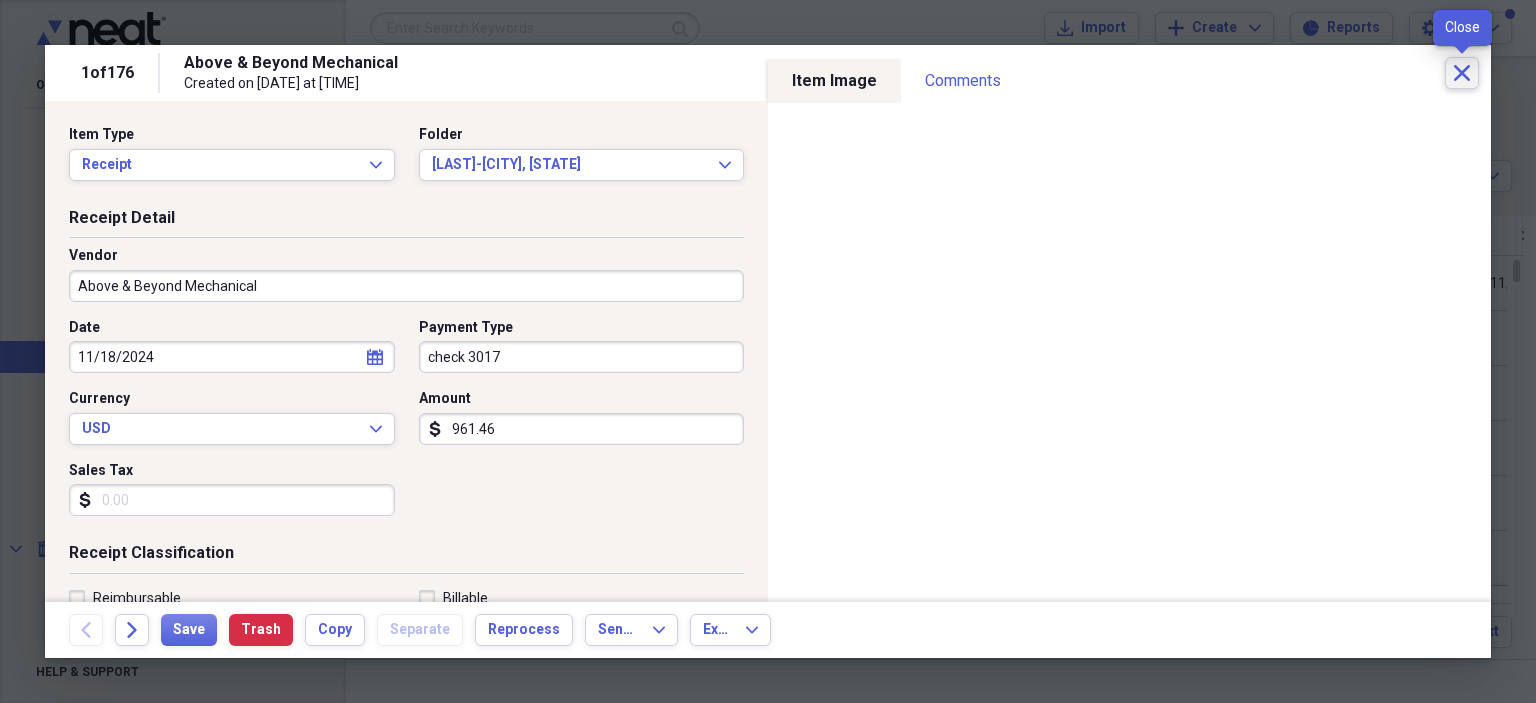 type 